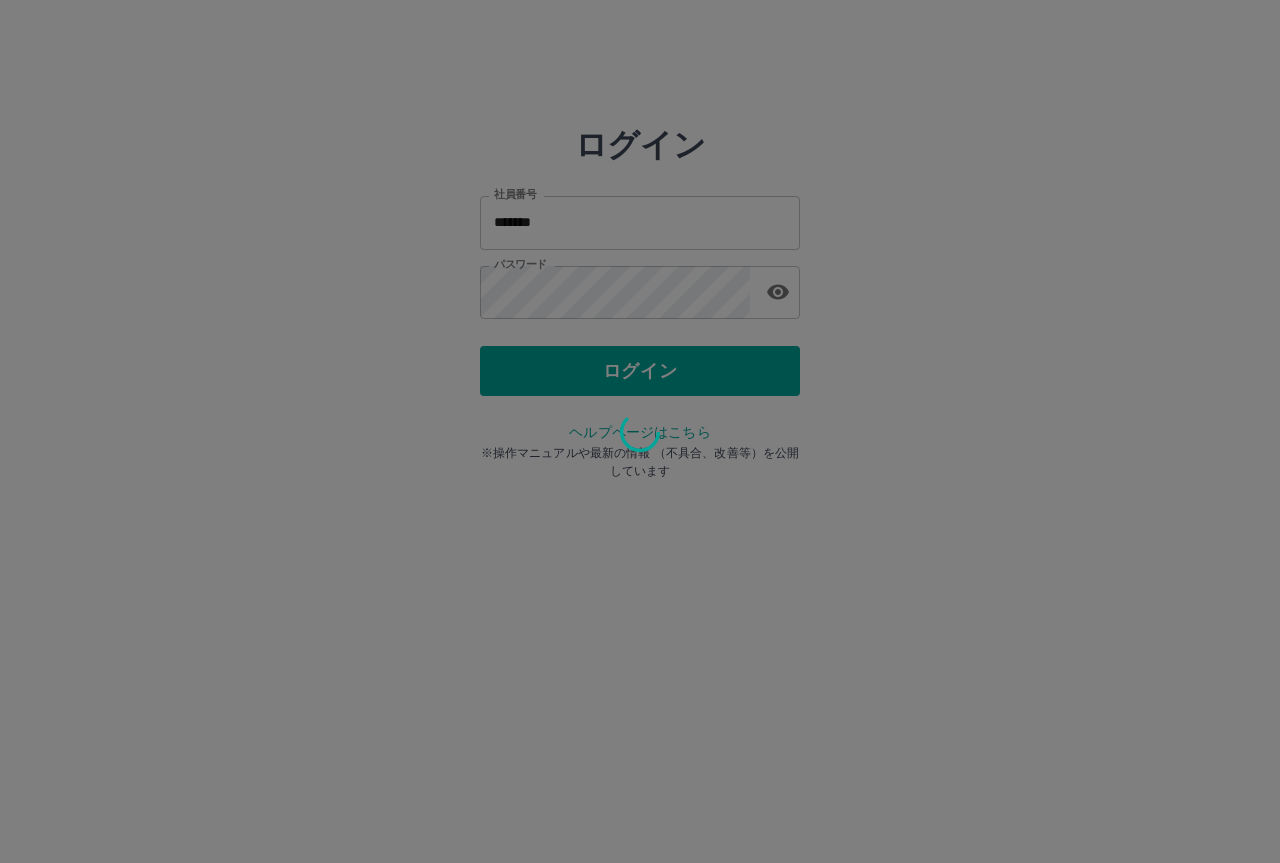 scroll, scrollTop: 0, scrollLeft: 0, axis: both 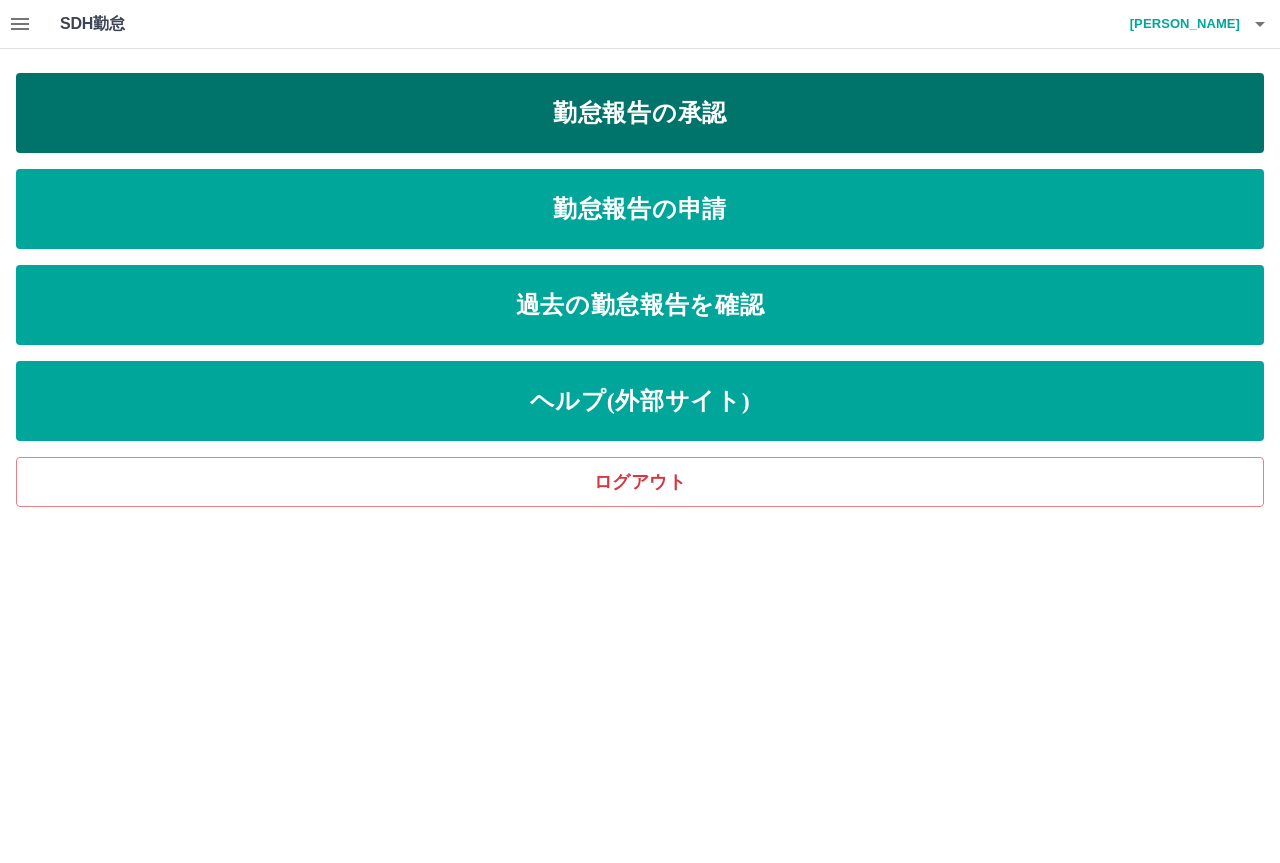 click on "勤怠報告の承認" at bounding box center (640, 113) 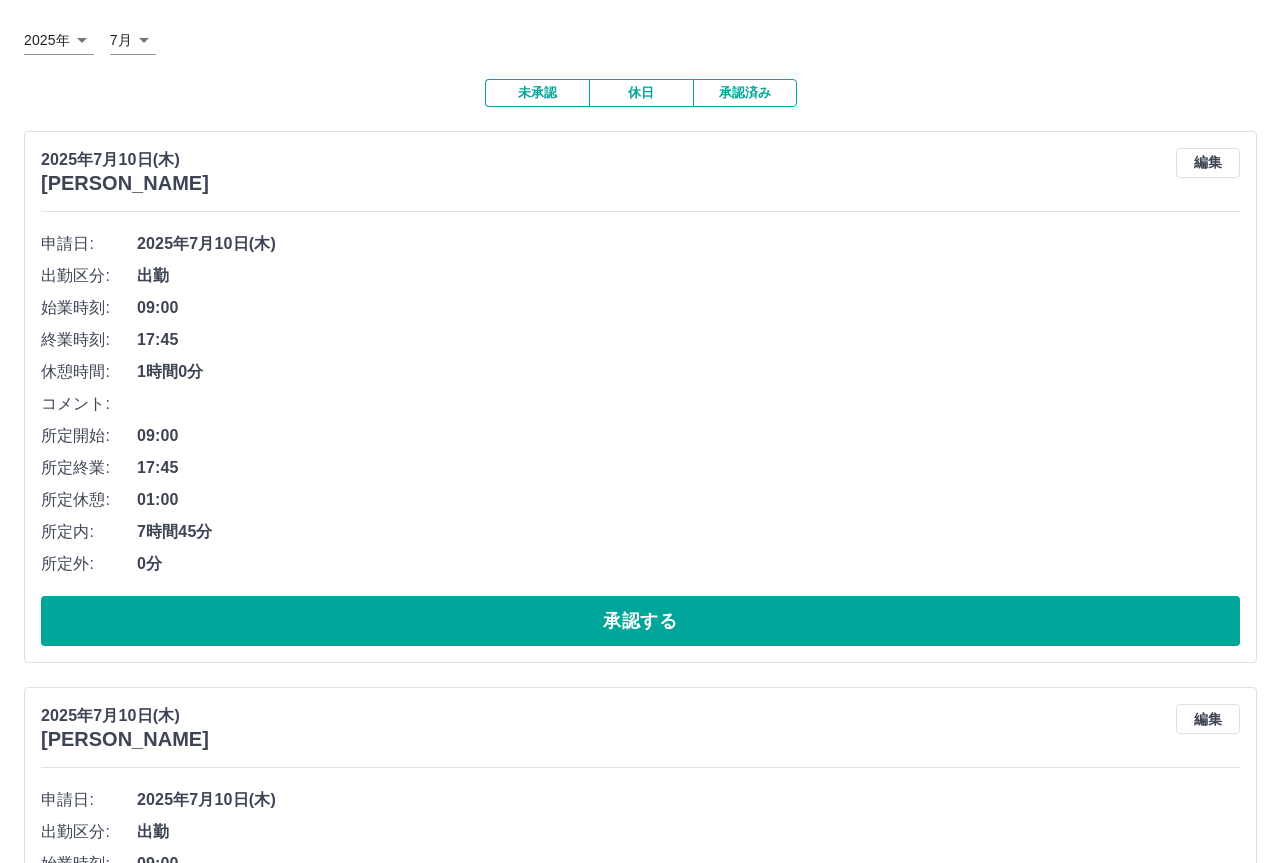 scroll, scrollTop: 0, scrollLeft: 0, axis: both 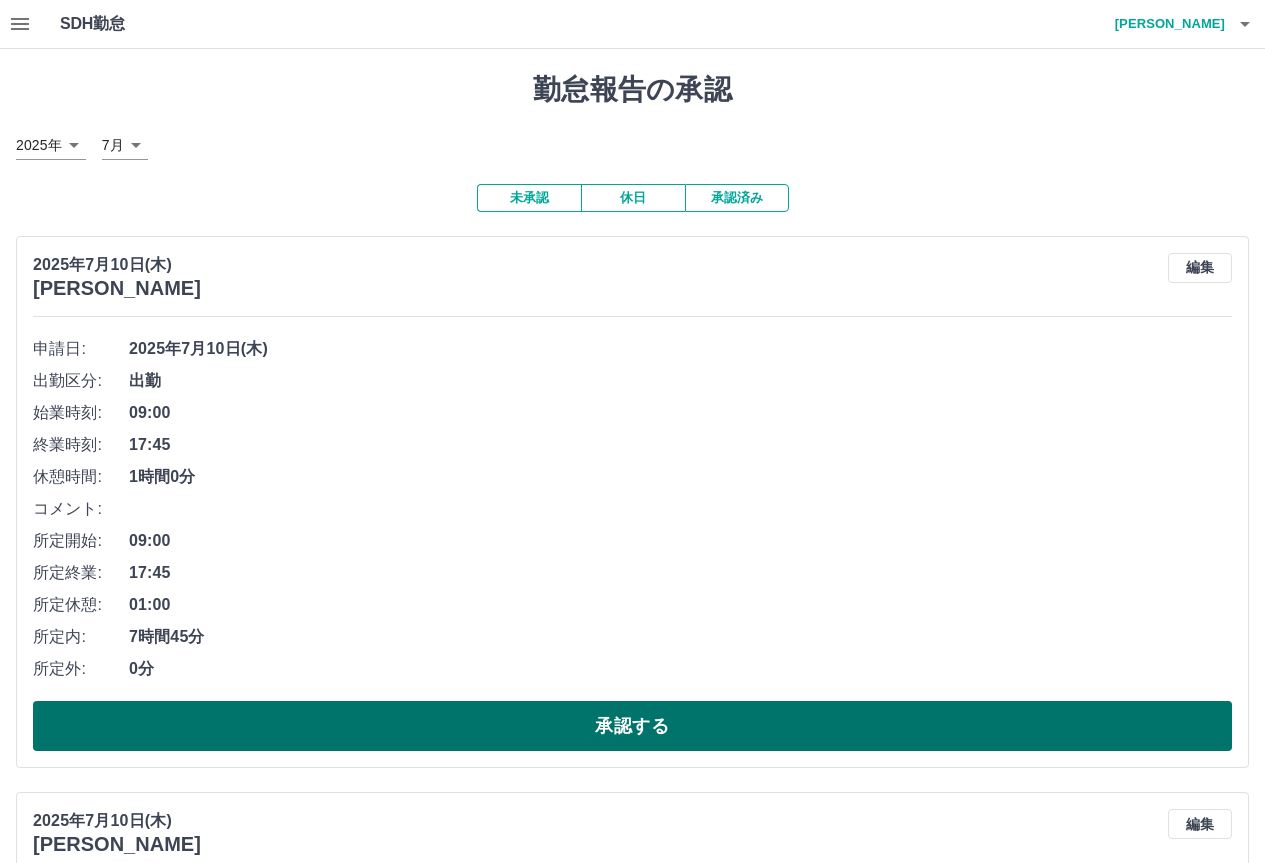 click on "承認する" at bounding box center (632, 726) 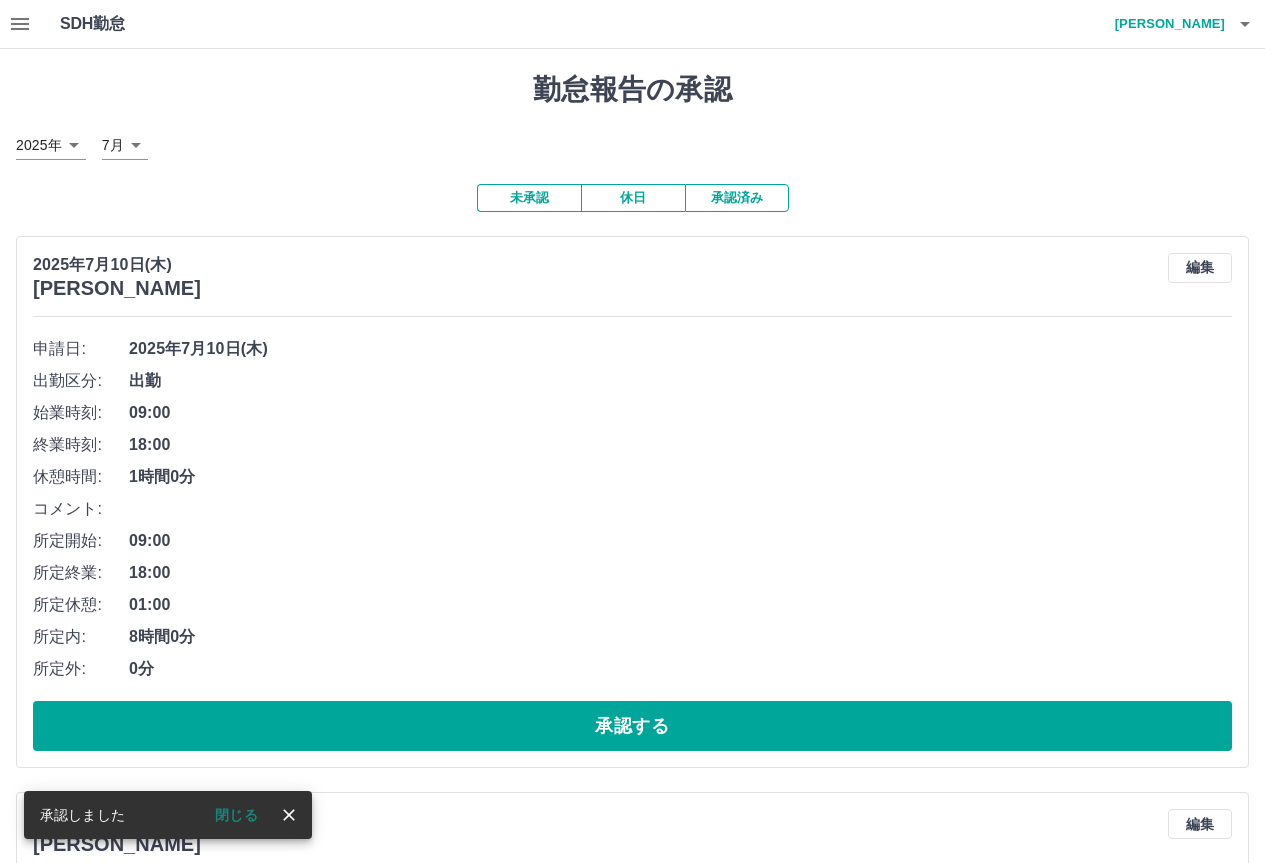 click on "申請日: [DATE] 出勤区分: 出勤 始業時刻: 09:00 終業時刻: 18:00 休憩時間: 1時間0分 コメント: 所定開始: 09:00 所定終業: 18:00 所定休憩: 01:00 所定内: 8時間0分 所定外: 0分 承認する" at bounding box center (632, 542) 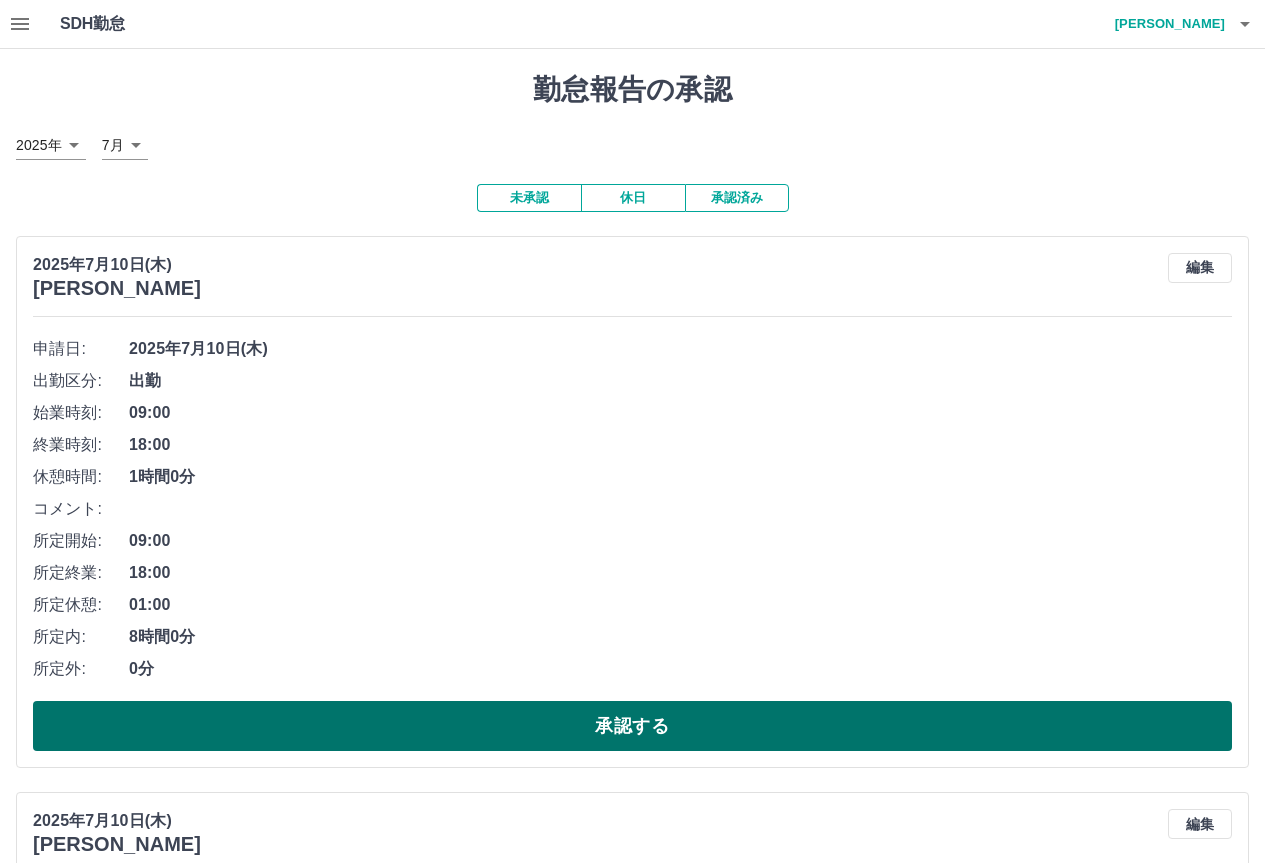 click on "承認する" at bounding box center [632, 726] 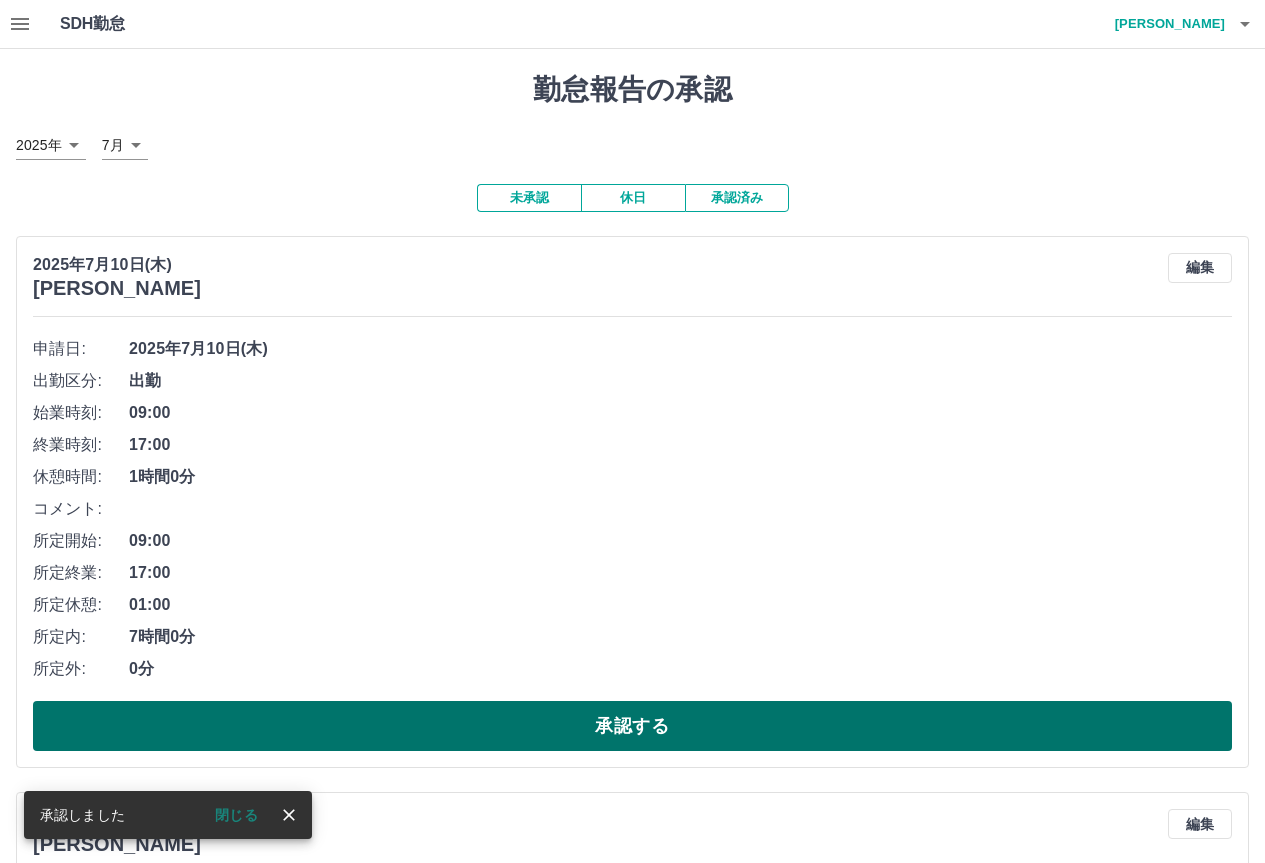 click on "承認する" at bounding box center (632, 726) 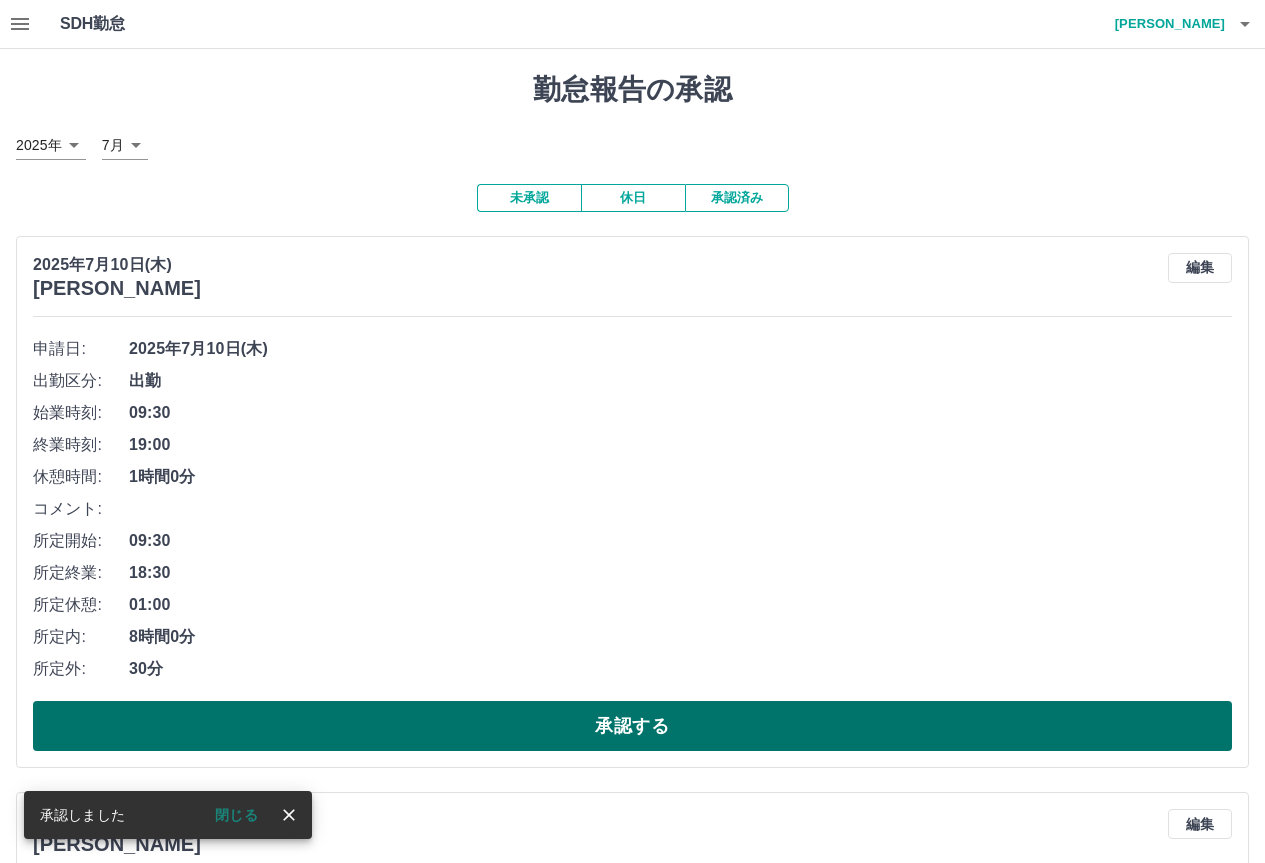 click on "承認する" at bounding box center (632, 726) 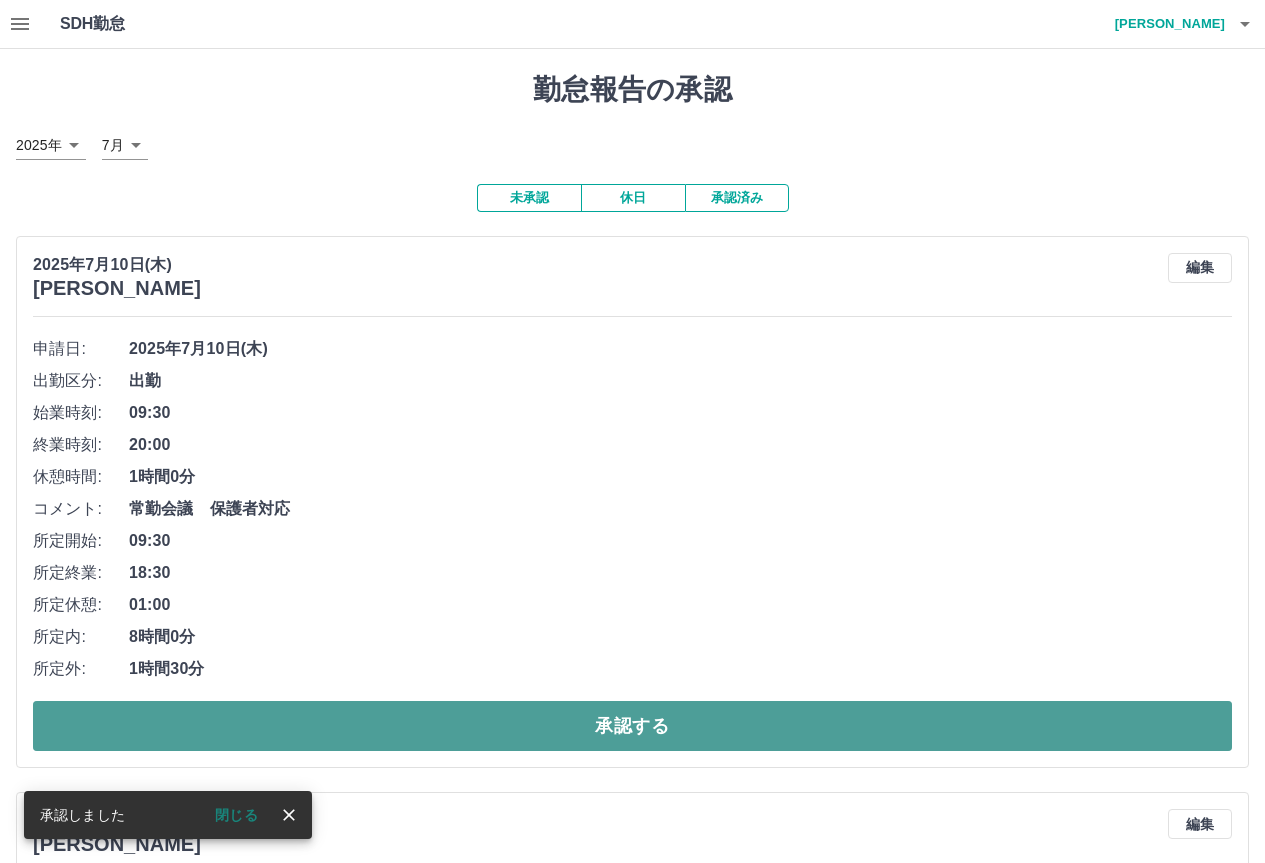 click on "承認する" at bounding box center (632, 726) 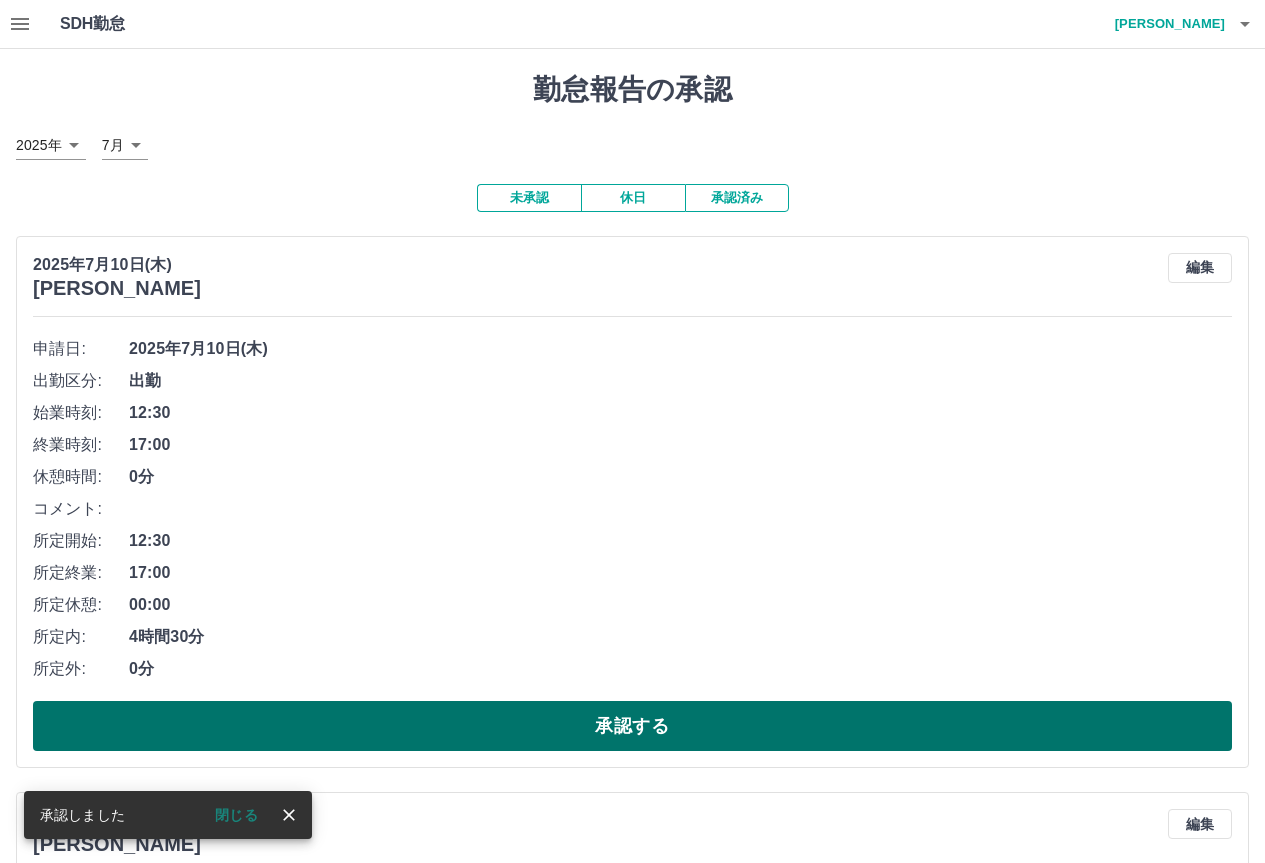 click on "承認する" at bounding box center (632, 726) 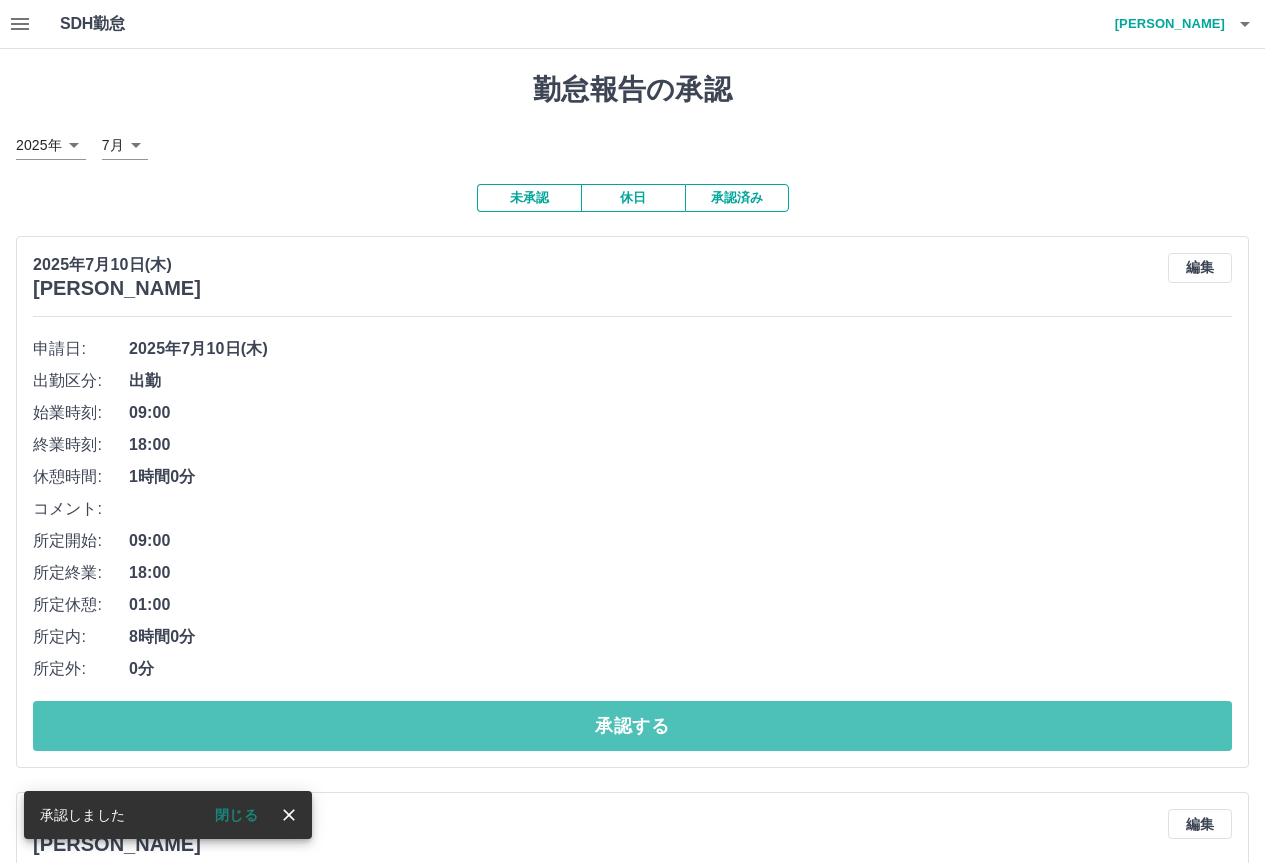 click on "承認する" at bounding box center (632, 726) 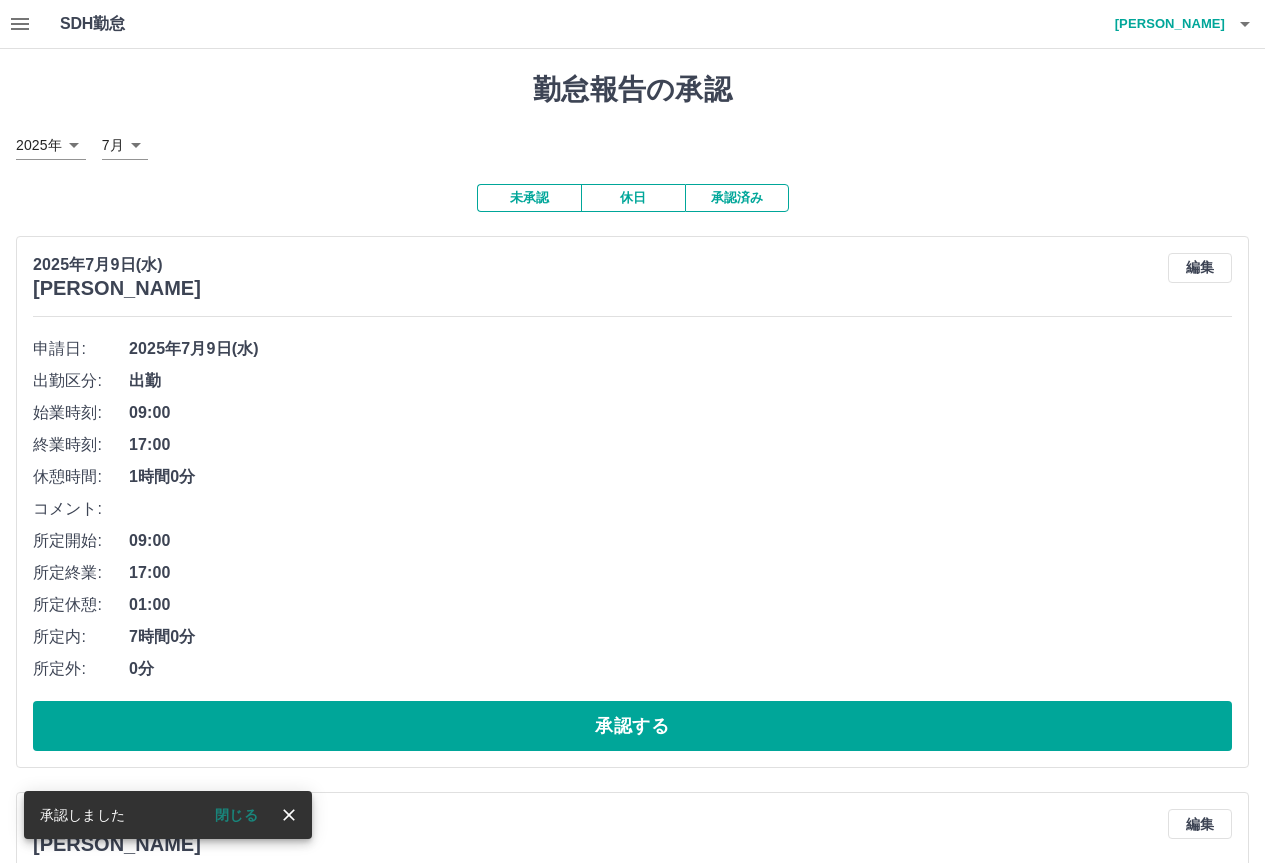 click on "承認する" at bounding box center (632, 726) 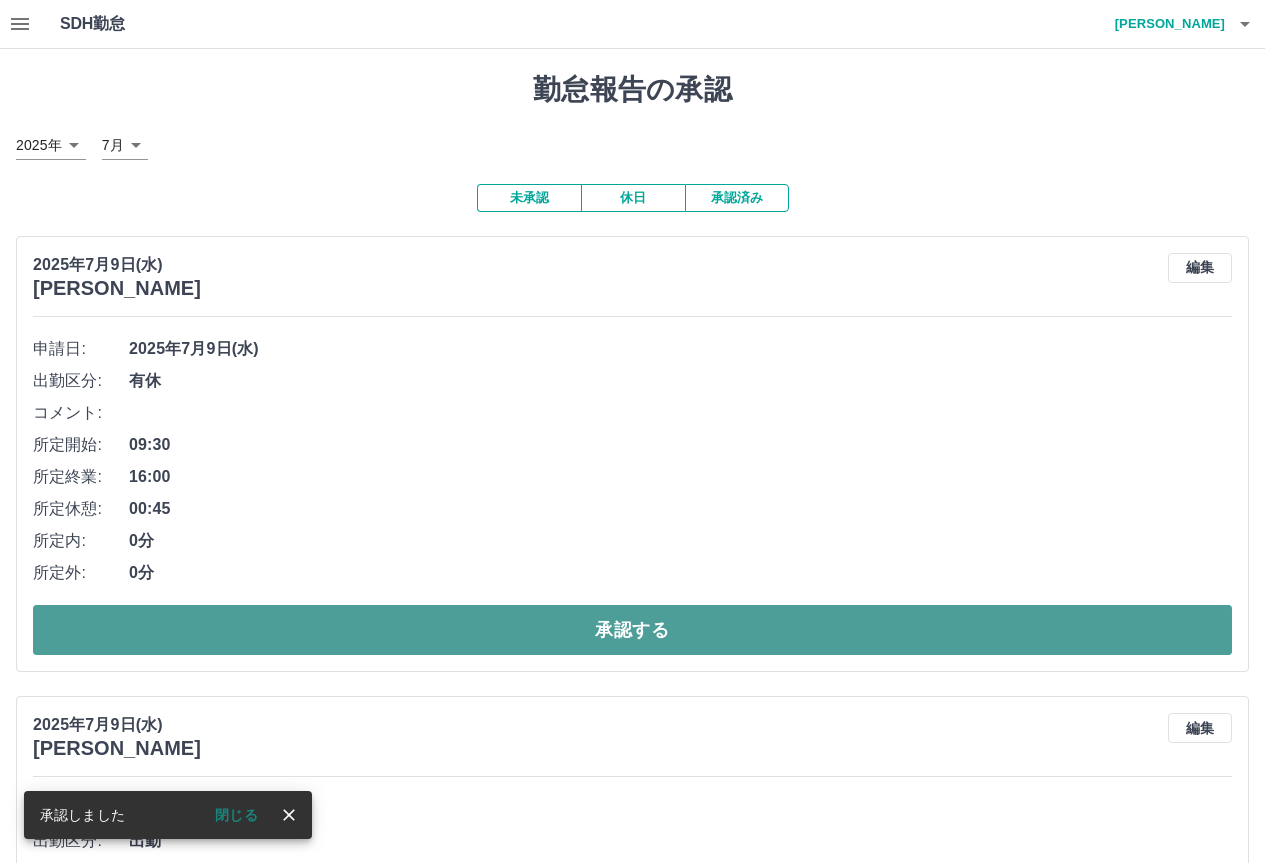 click on "承認する" at bounding box center [632, 630] 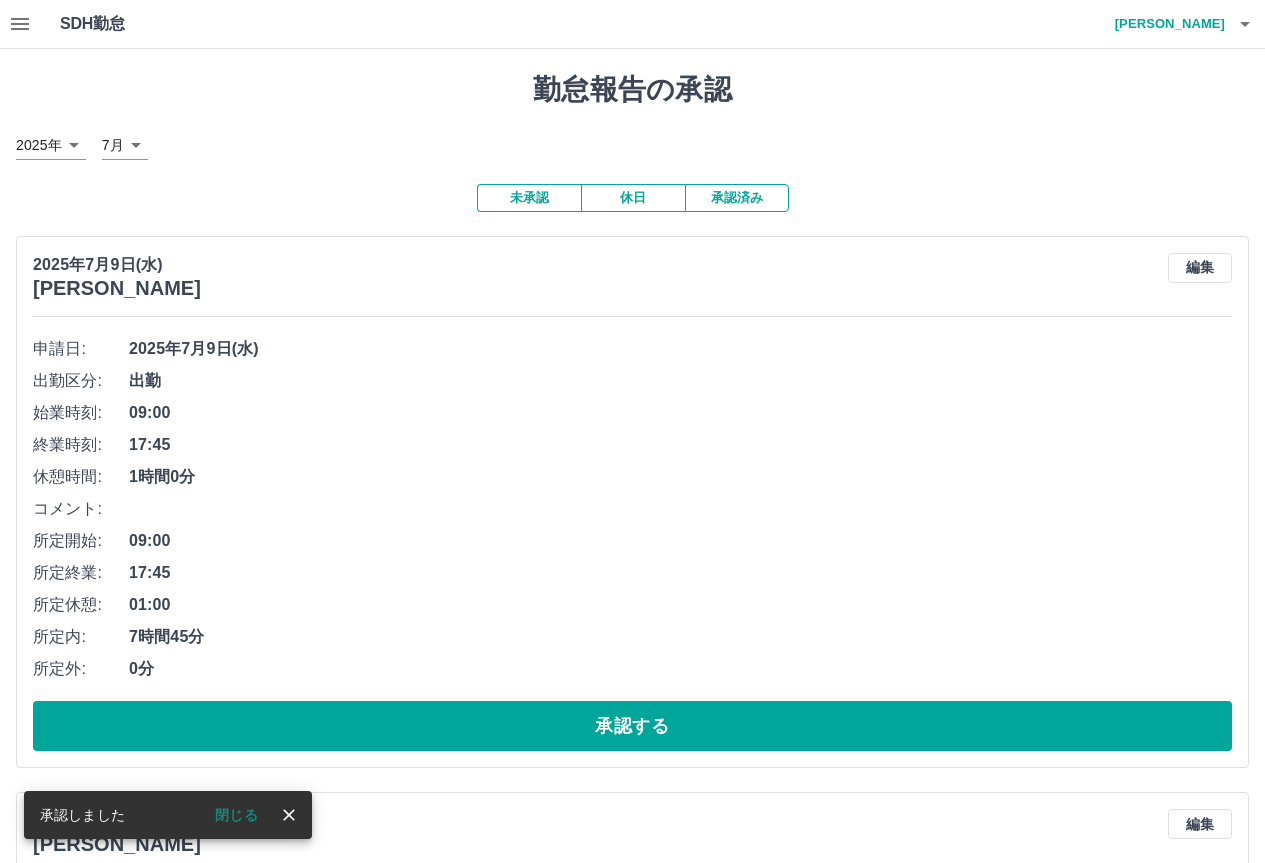 click 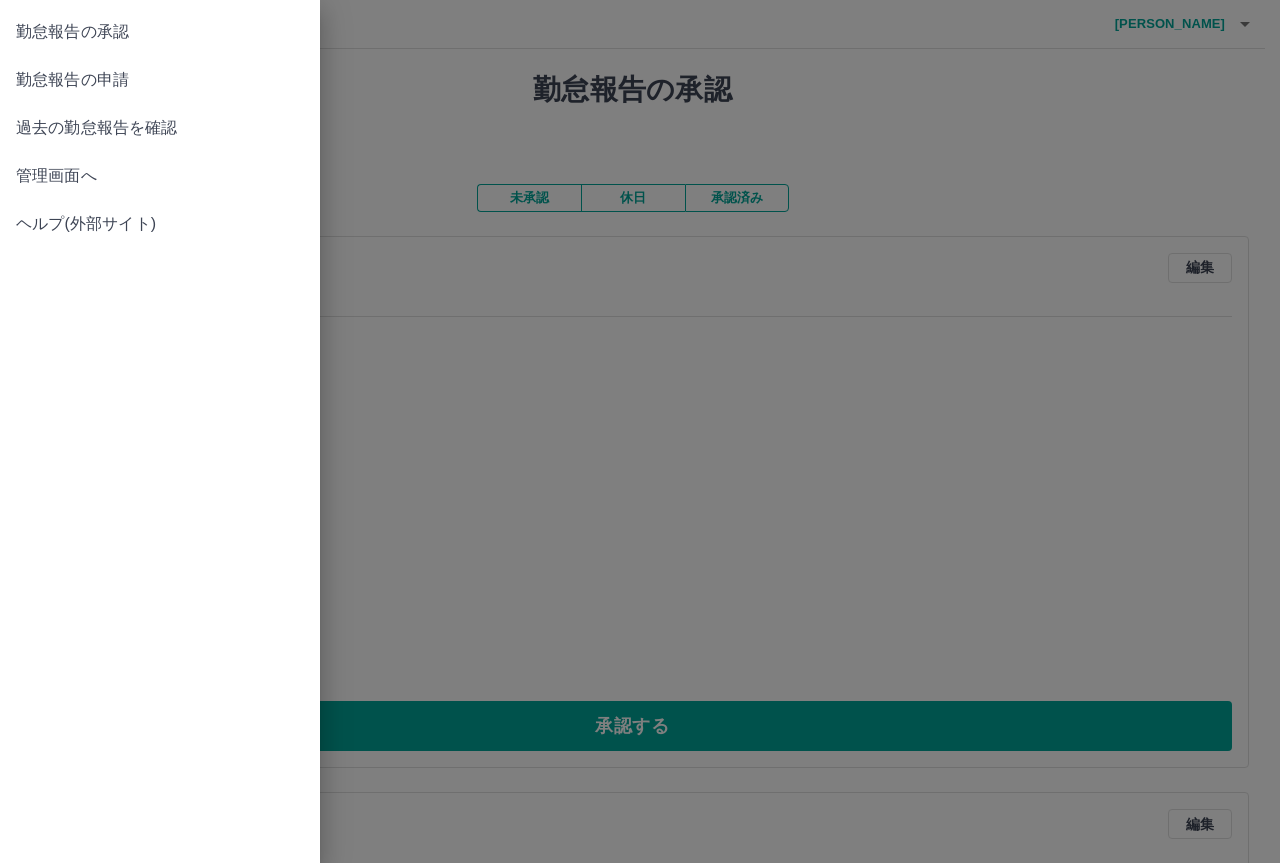 click on "管理画面へ" at bounding box center (160, 176) 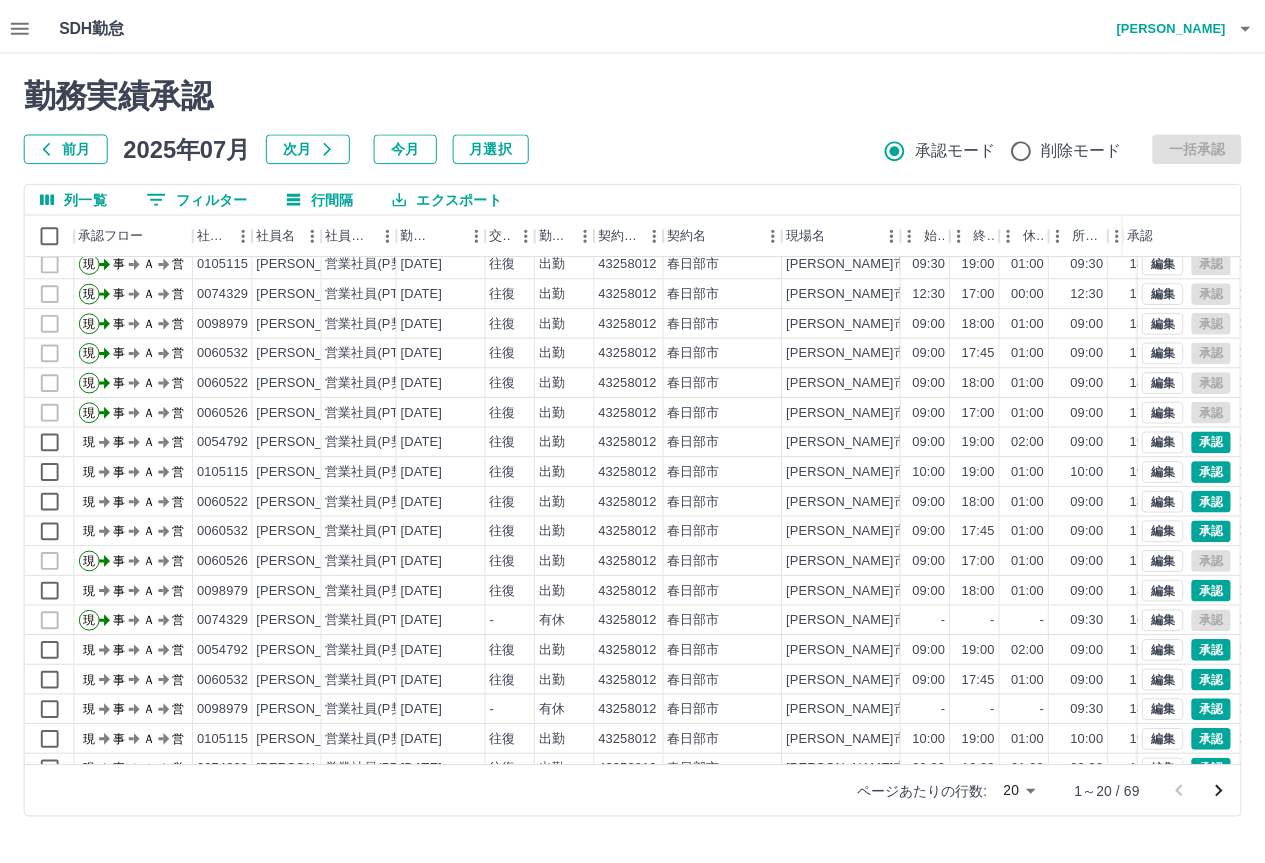 scroll, scrollTop: 100, scrollLeft: 0, axis: vertical 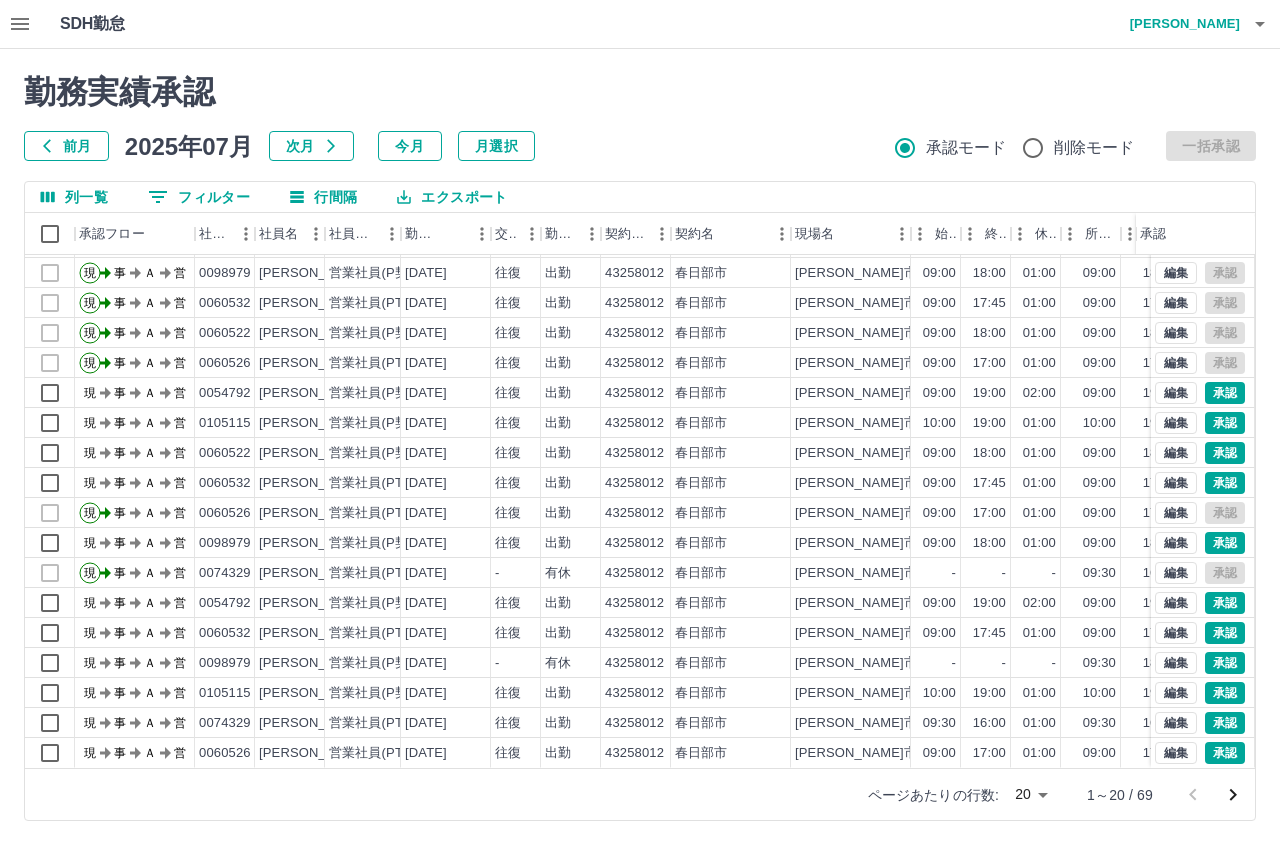 click 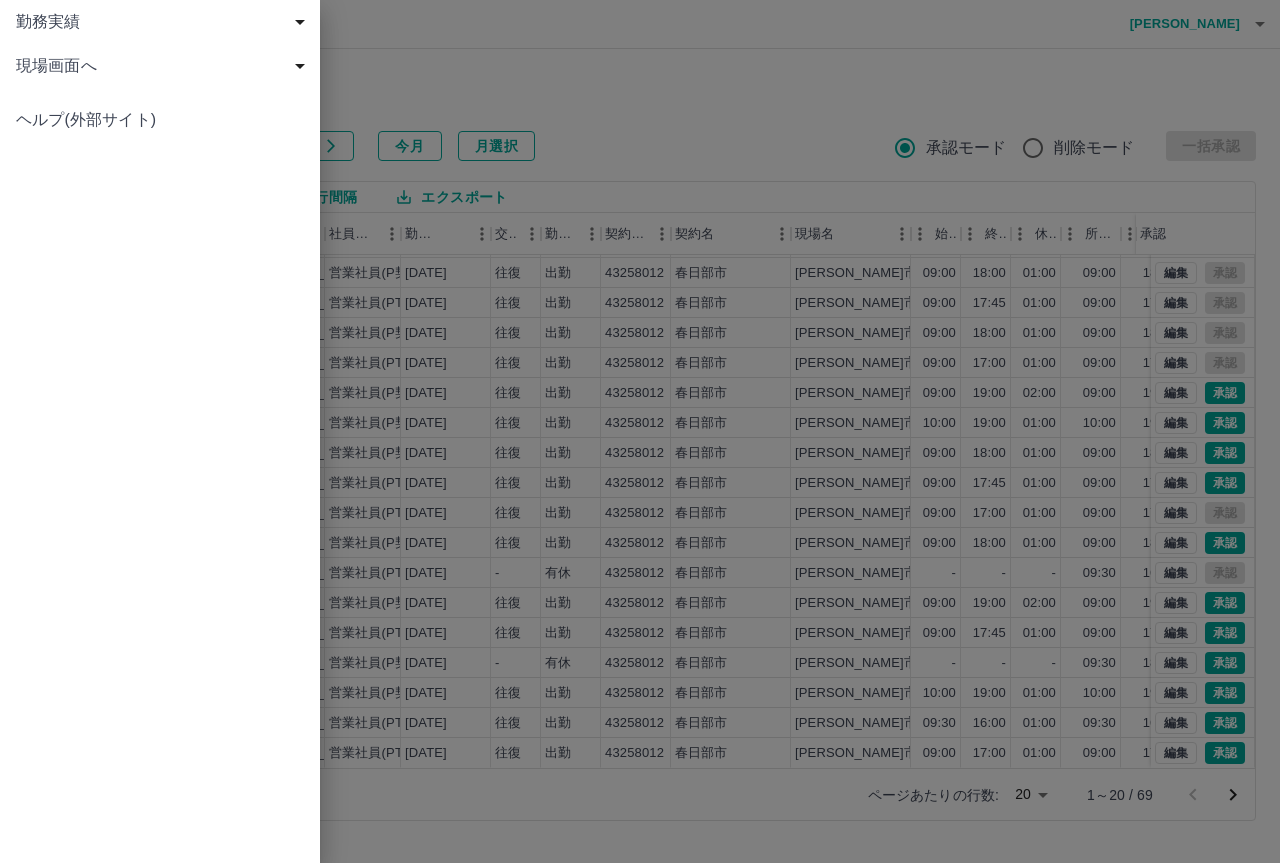 click on "現場画面へ" at bounding box center [164, 66] 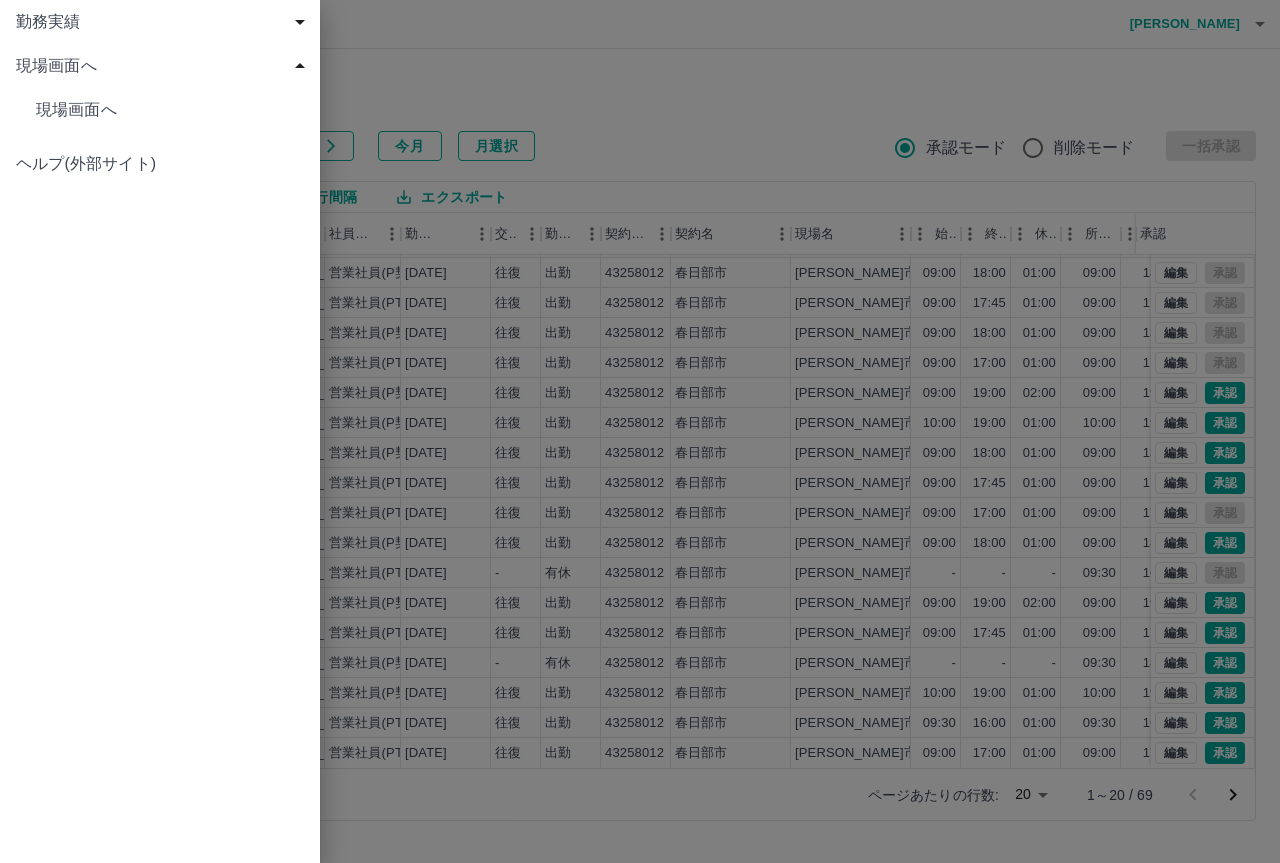 click on "現場画面へ" at bounding box center [170, 110] 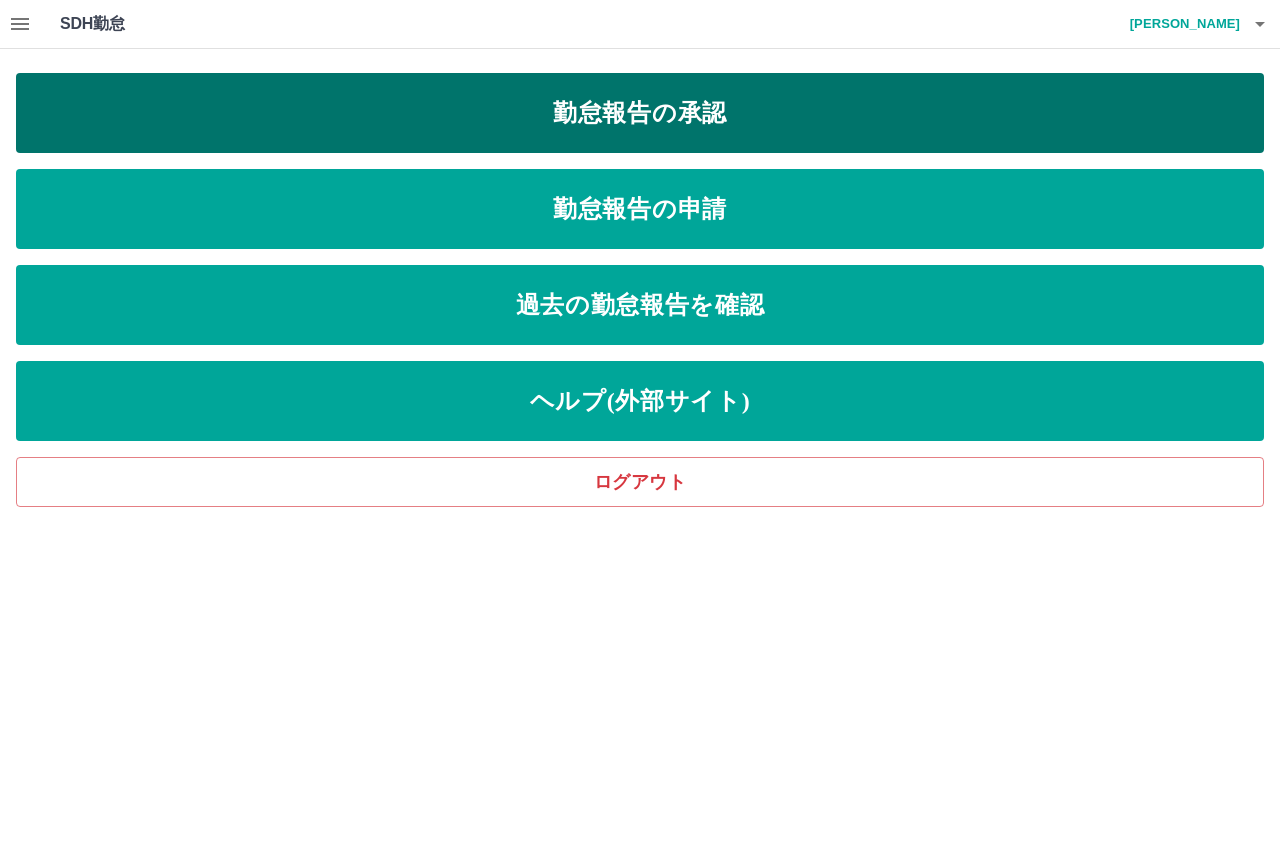 click on "勤怠報告の承認" at bounding box center [640, 113] 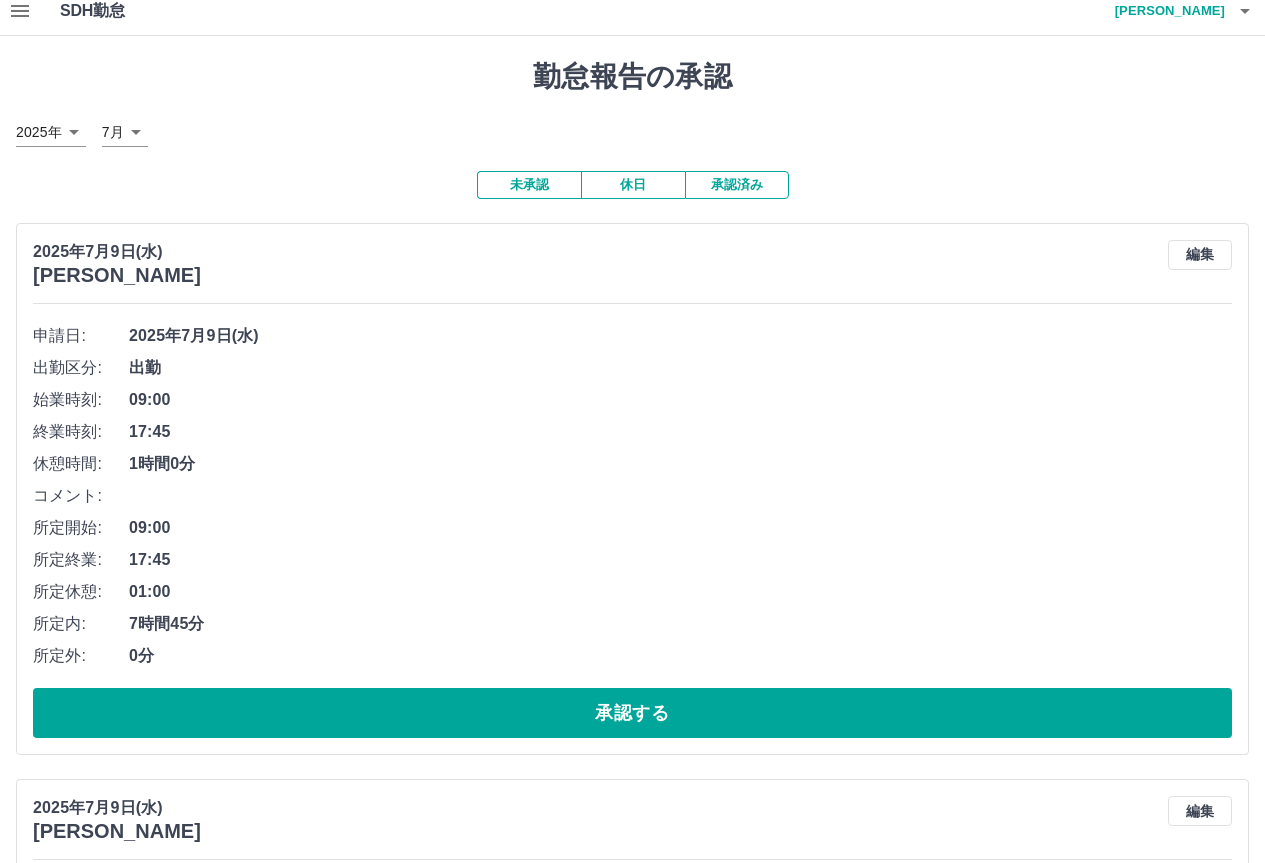 scroll, scrollTop: 200, scrollLeft: 0, axis: vertical 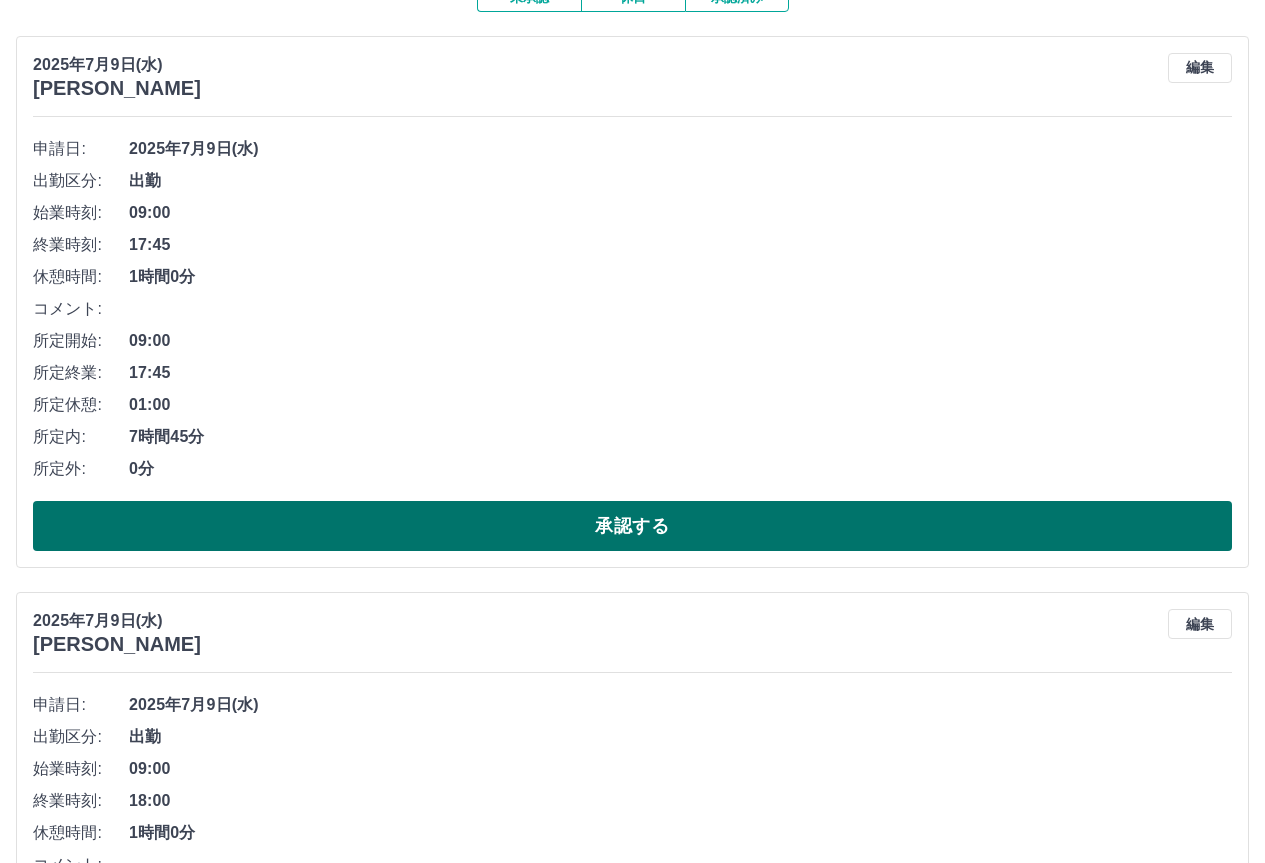 click on "承認する" at bounding box center (632, 526) 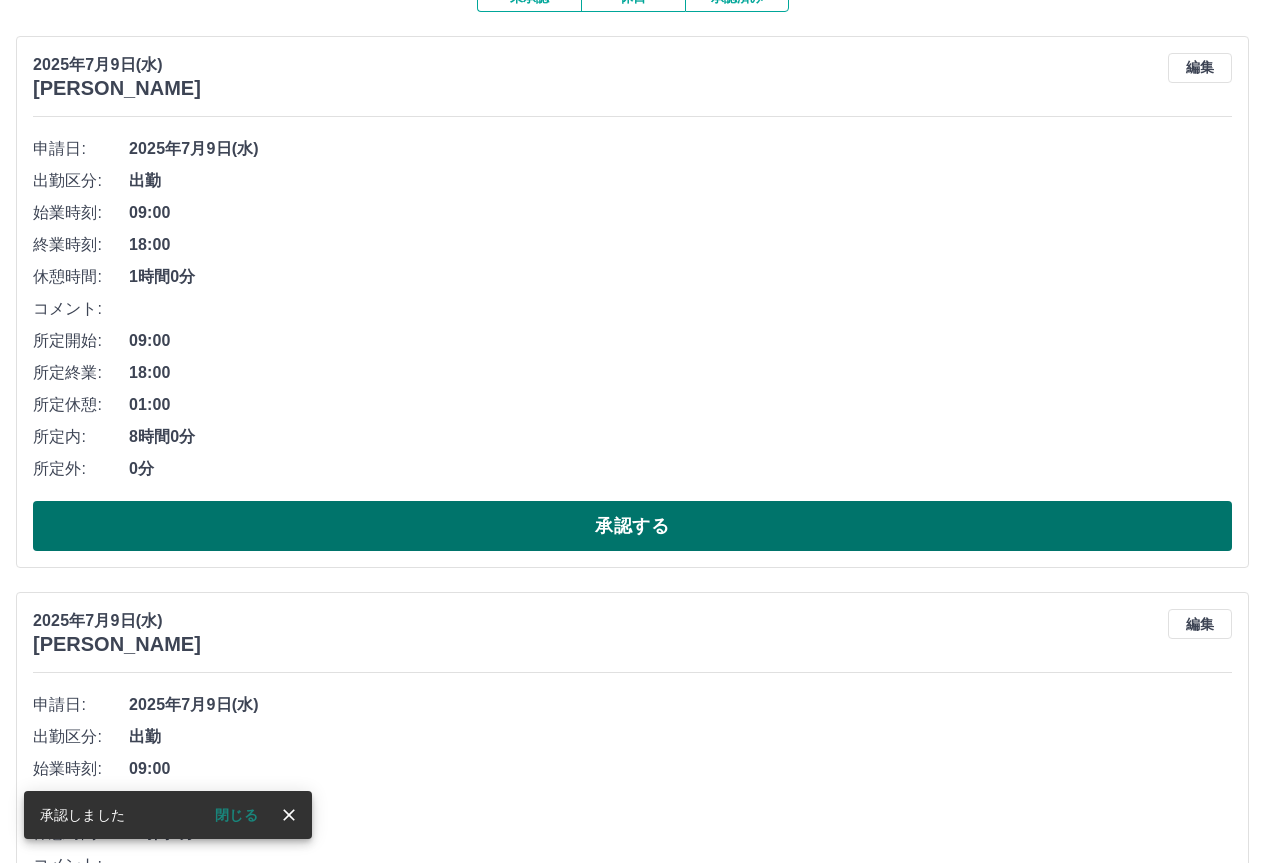 click on "承認する" at bounding box center (632, 526) 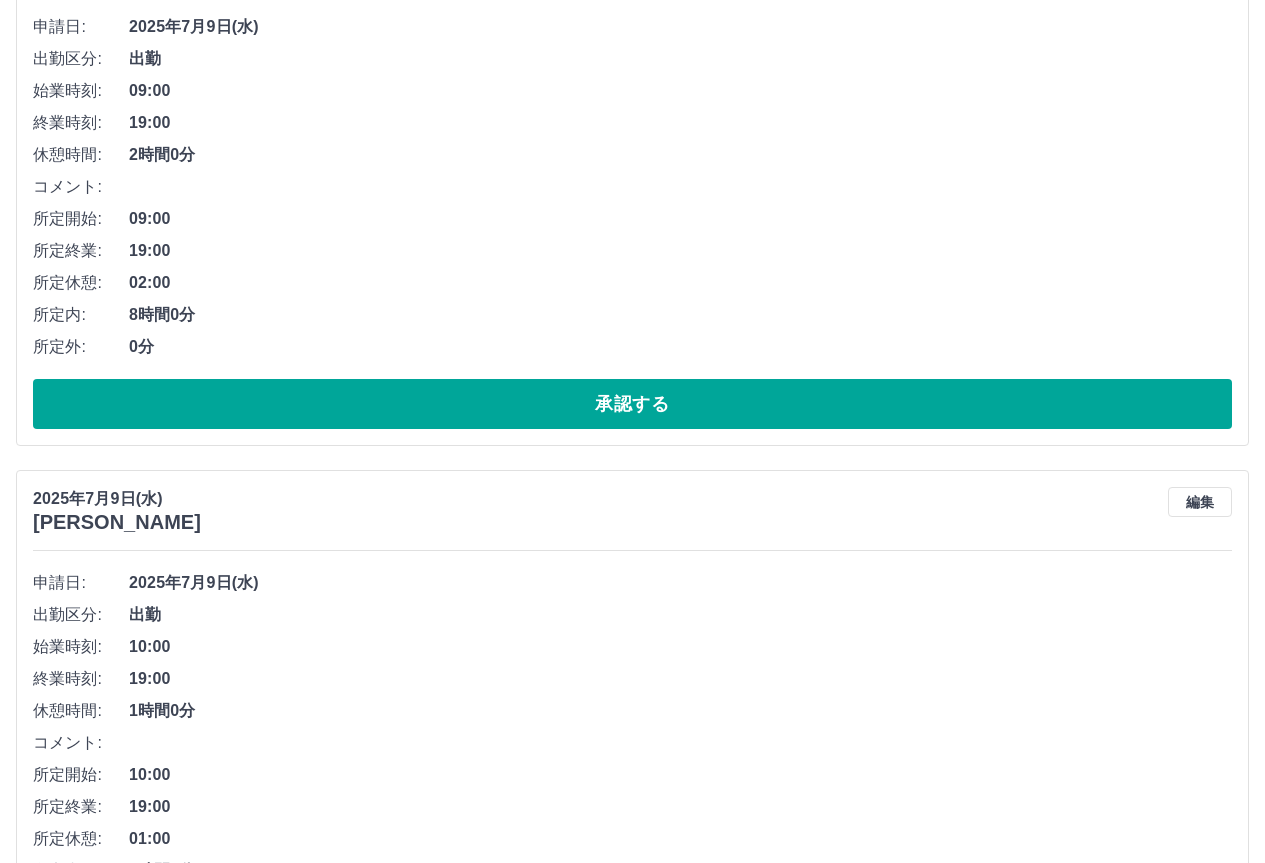 scroll, scrollTop: 200, scrollLeft: 0, axis: vertical 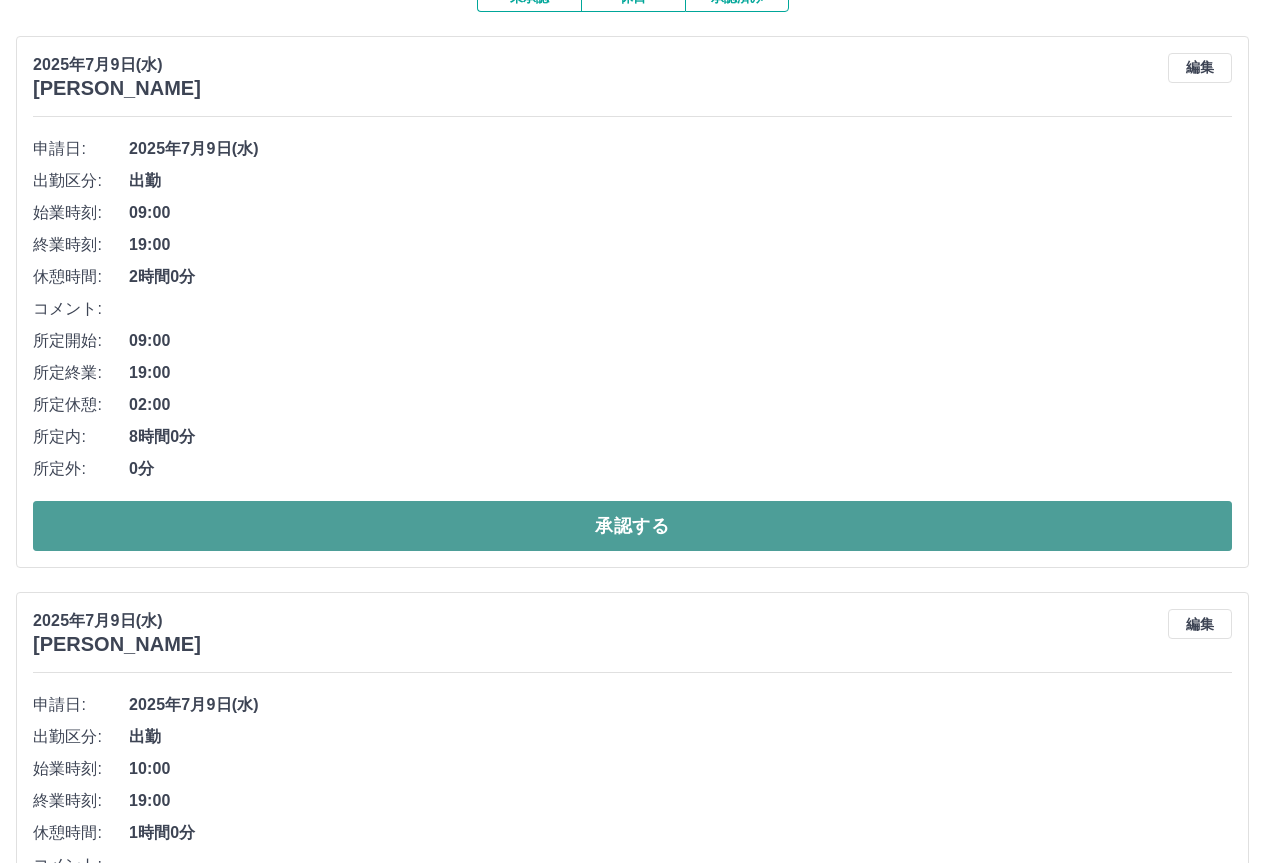 click on "承認する" at bounding box center (632, 526) 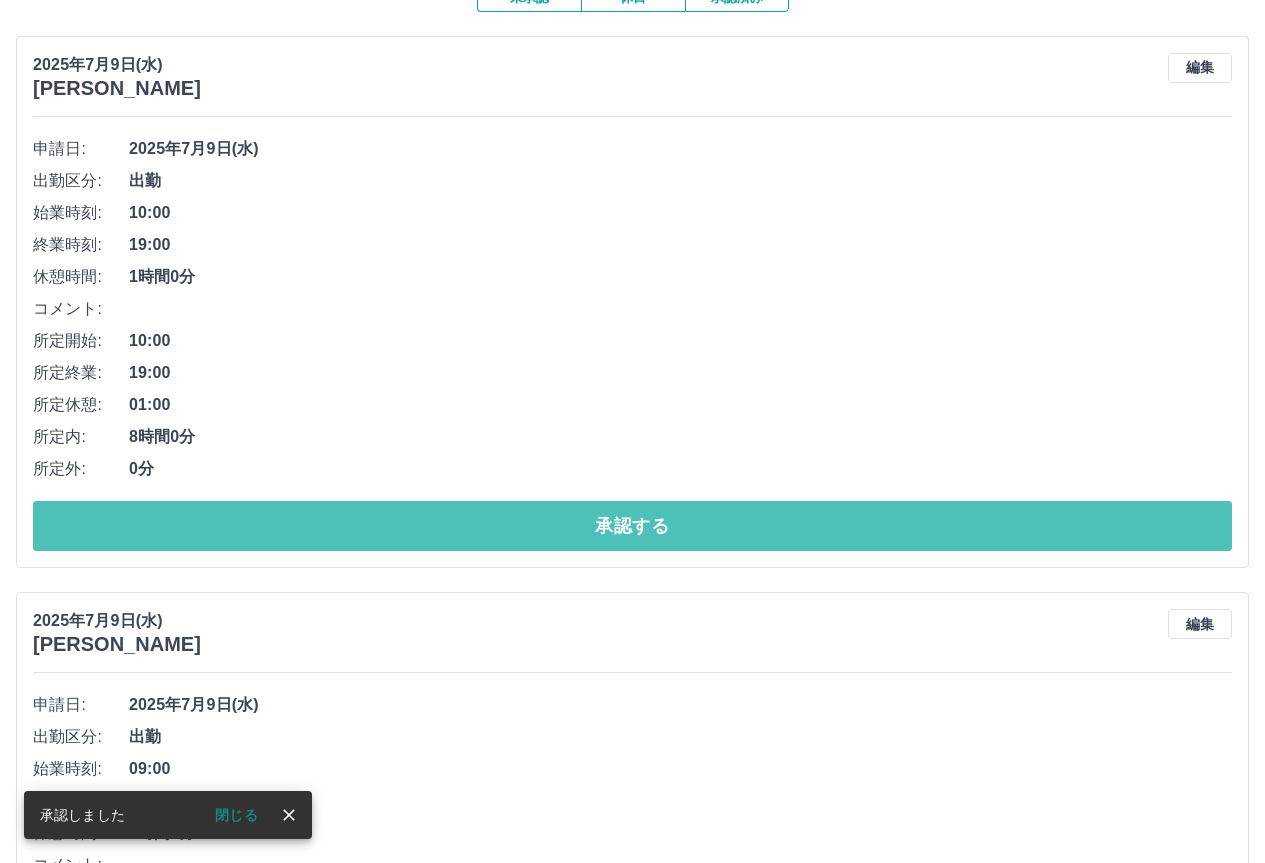 click on "承認する" at bounding box center [632, 526] 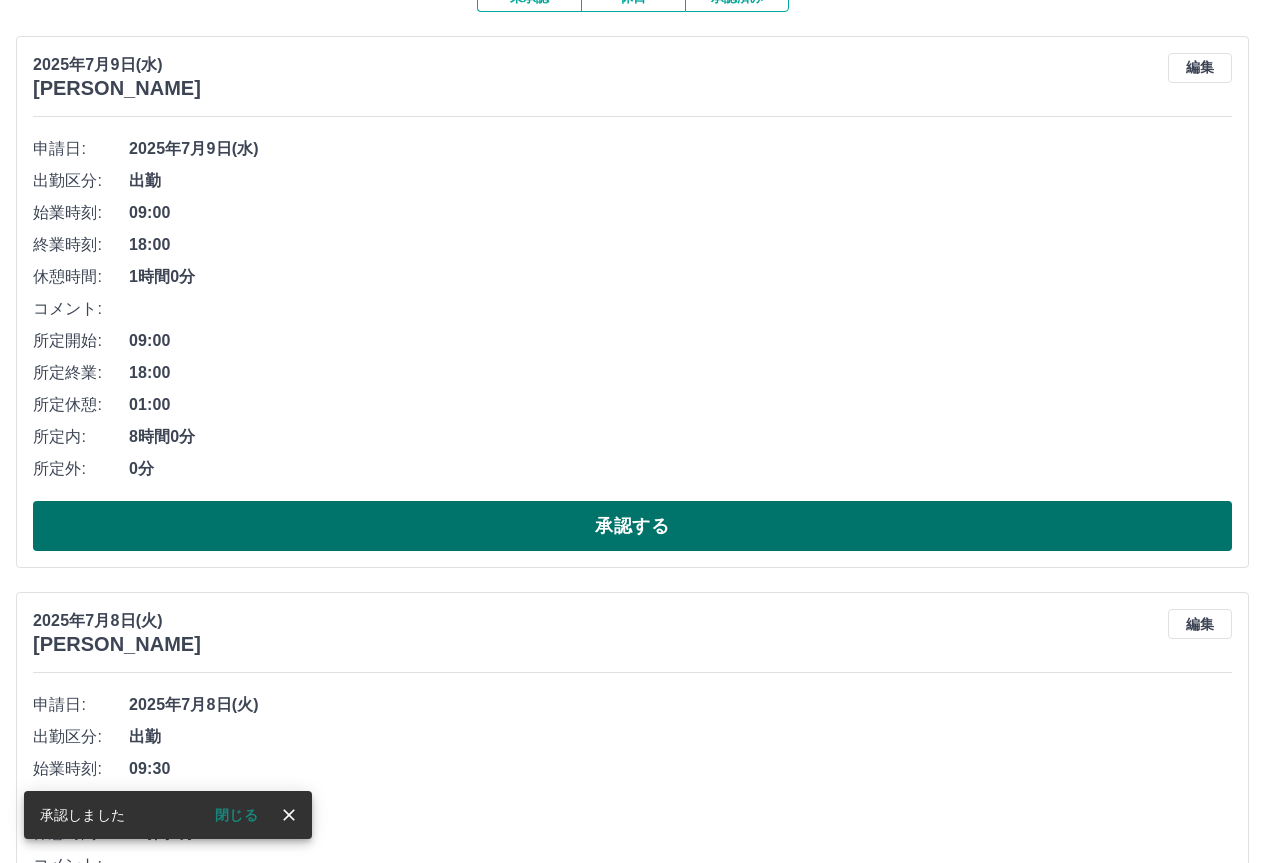click on "承認する" at bounding box center [632, 526] 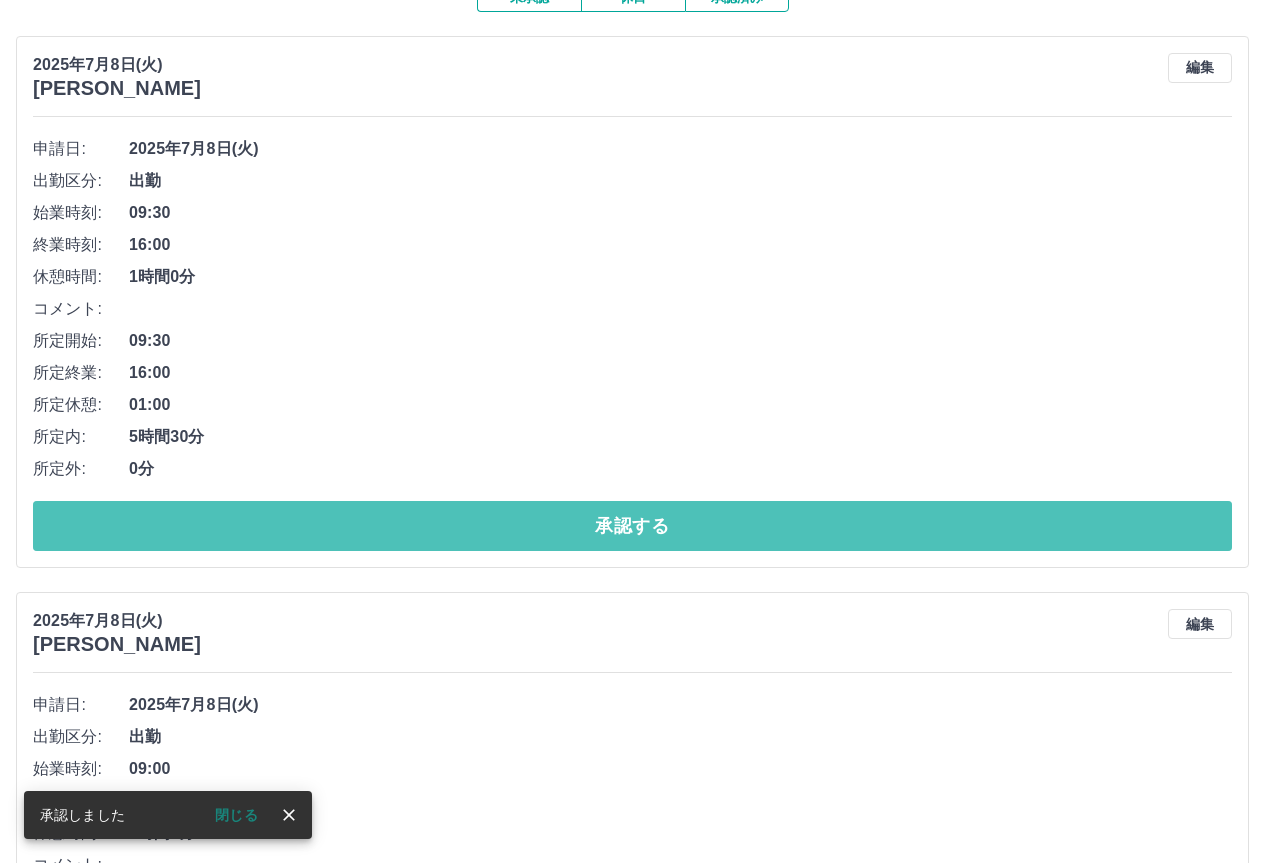 click on "承認する" at bounding box center (632, 526) 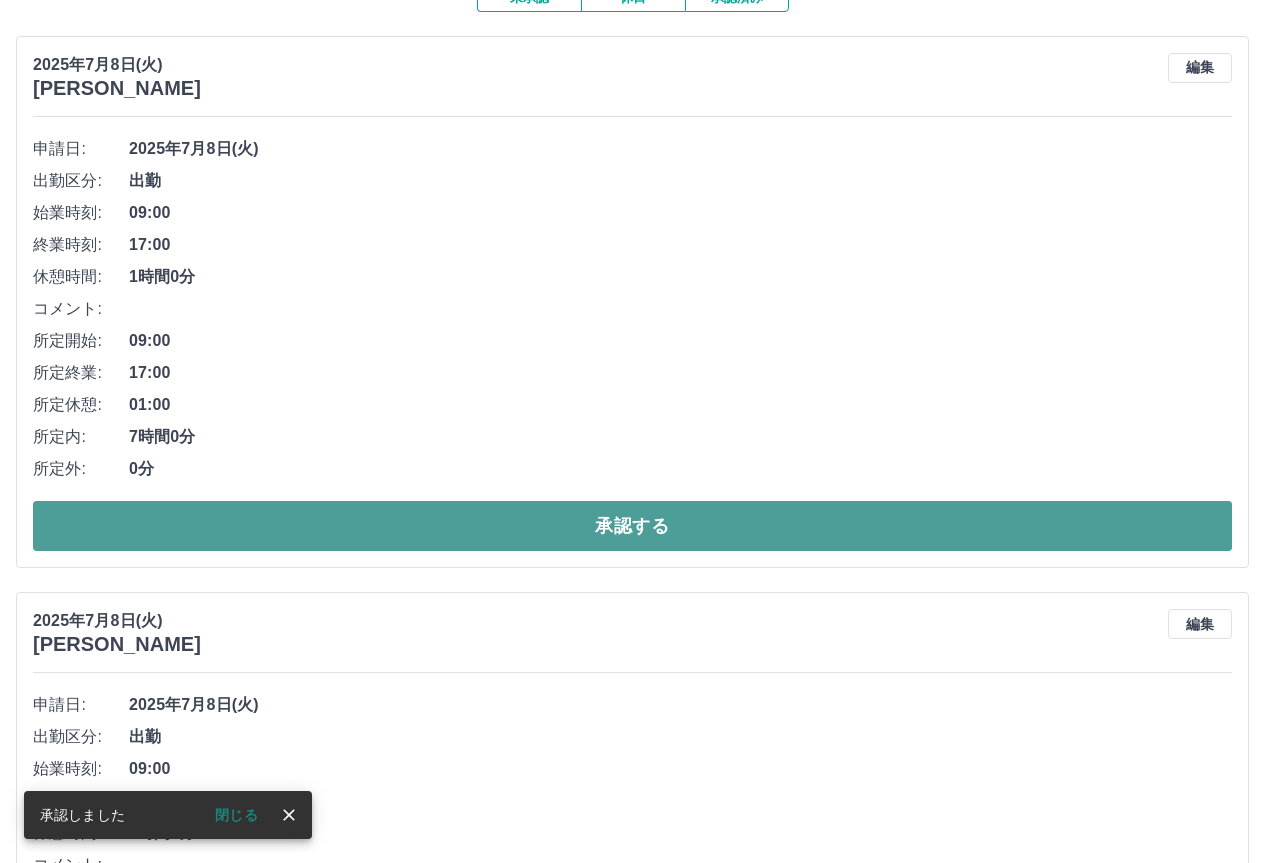 click on "承認する" at bounding box center [632, 526] 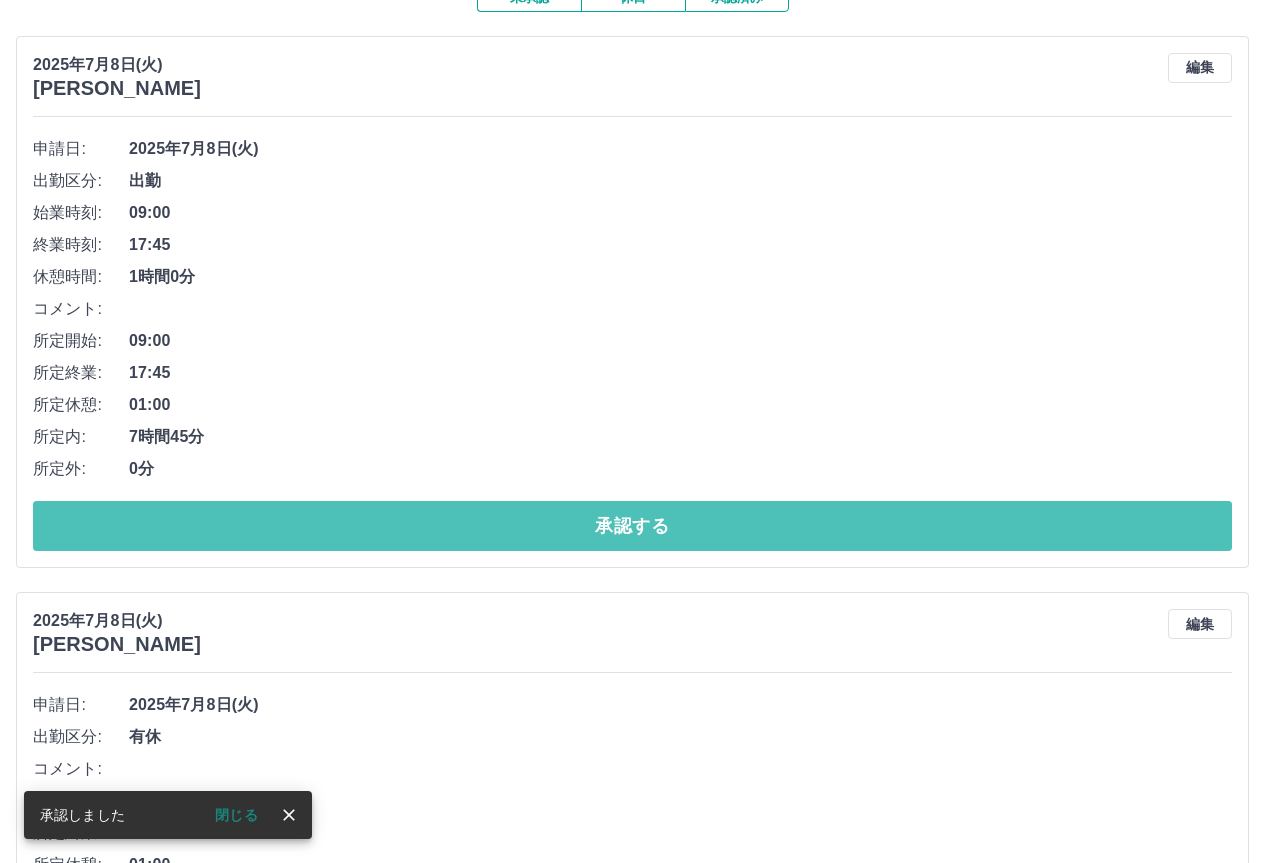 click on "承認する" at bounding box center (632, 526) 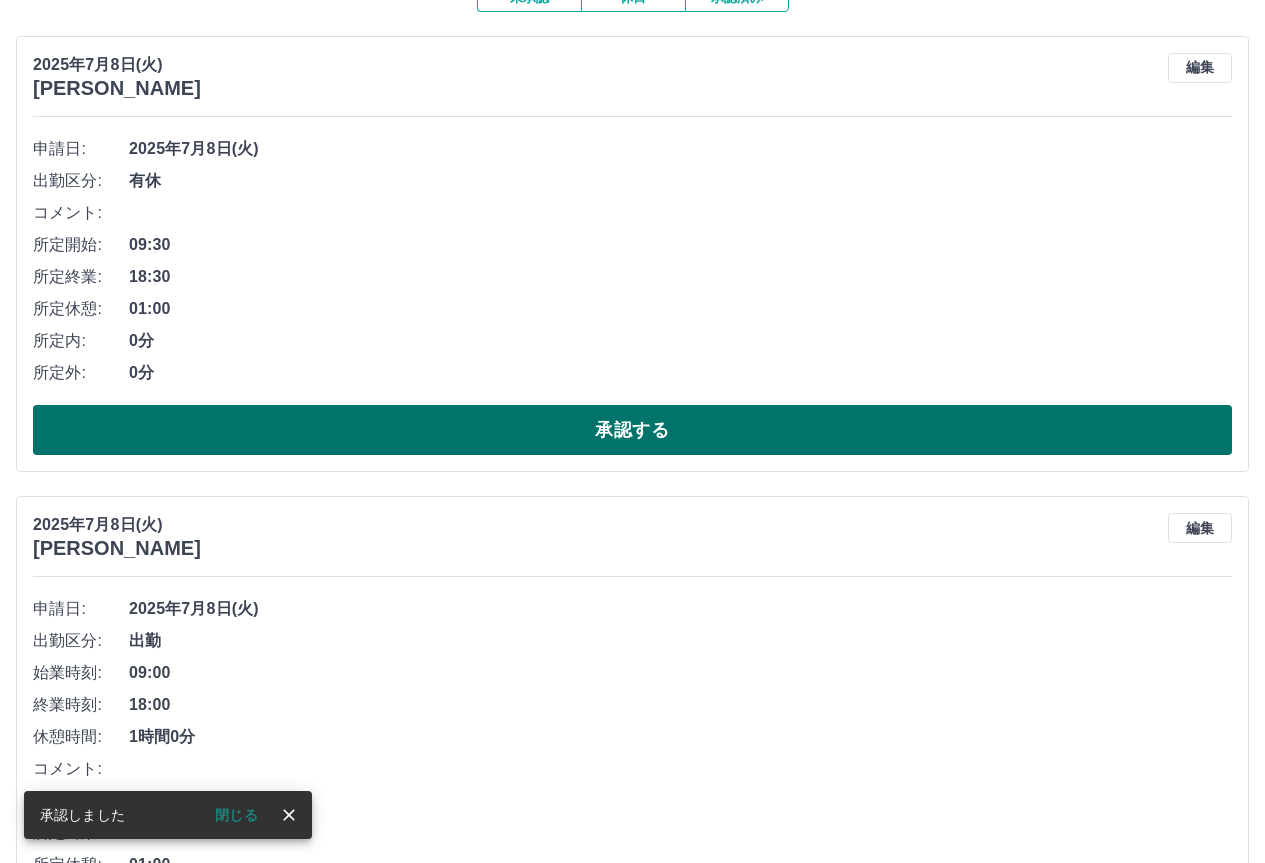 click on "承認する" at bounding box center [632, 430] 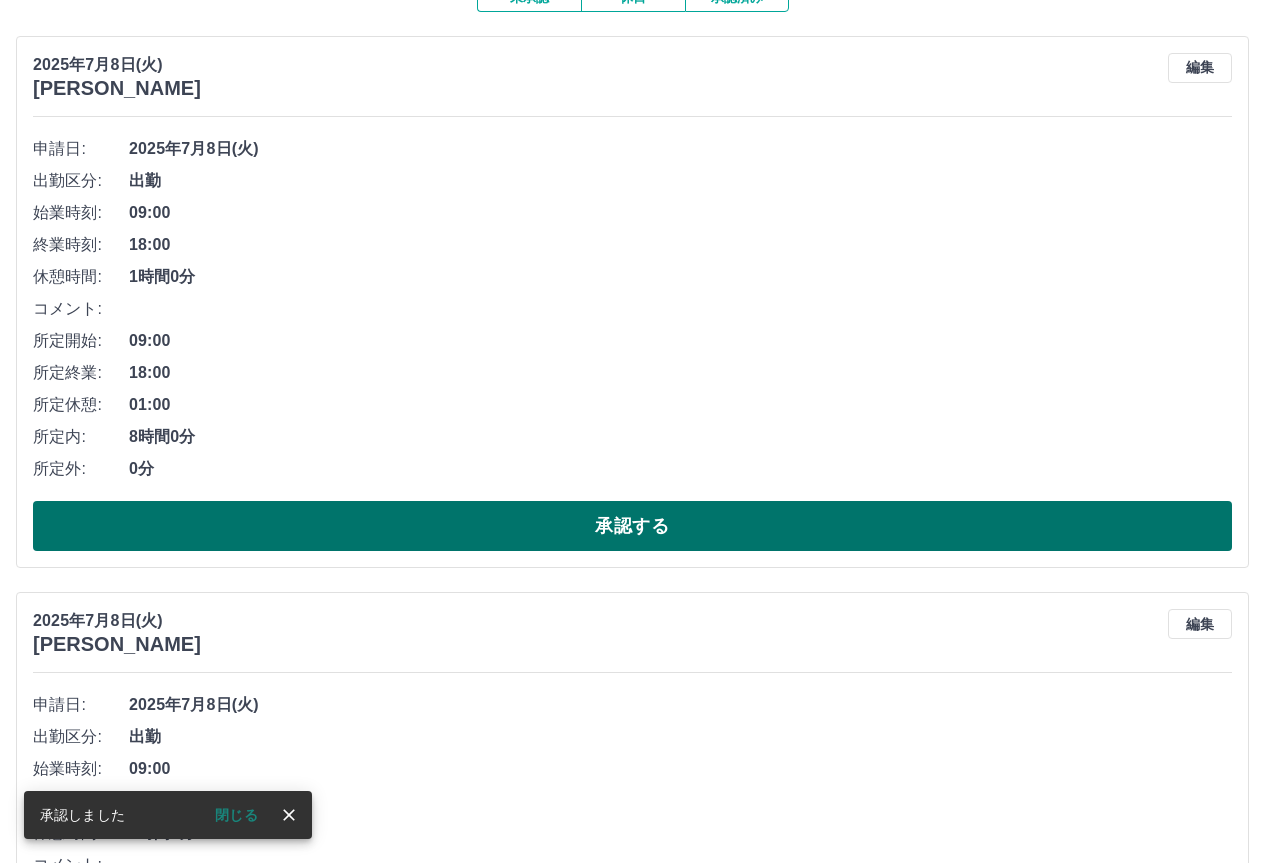click on "承認する" at bounding box center (632, 526) 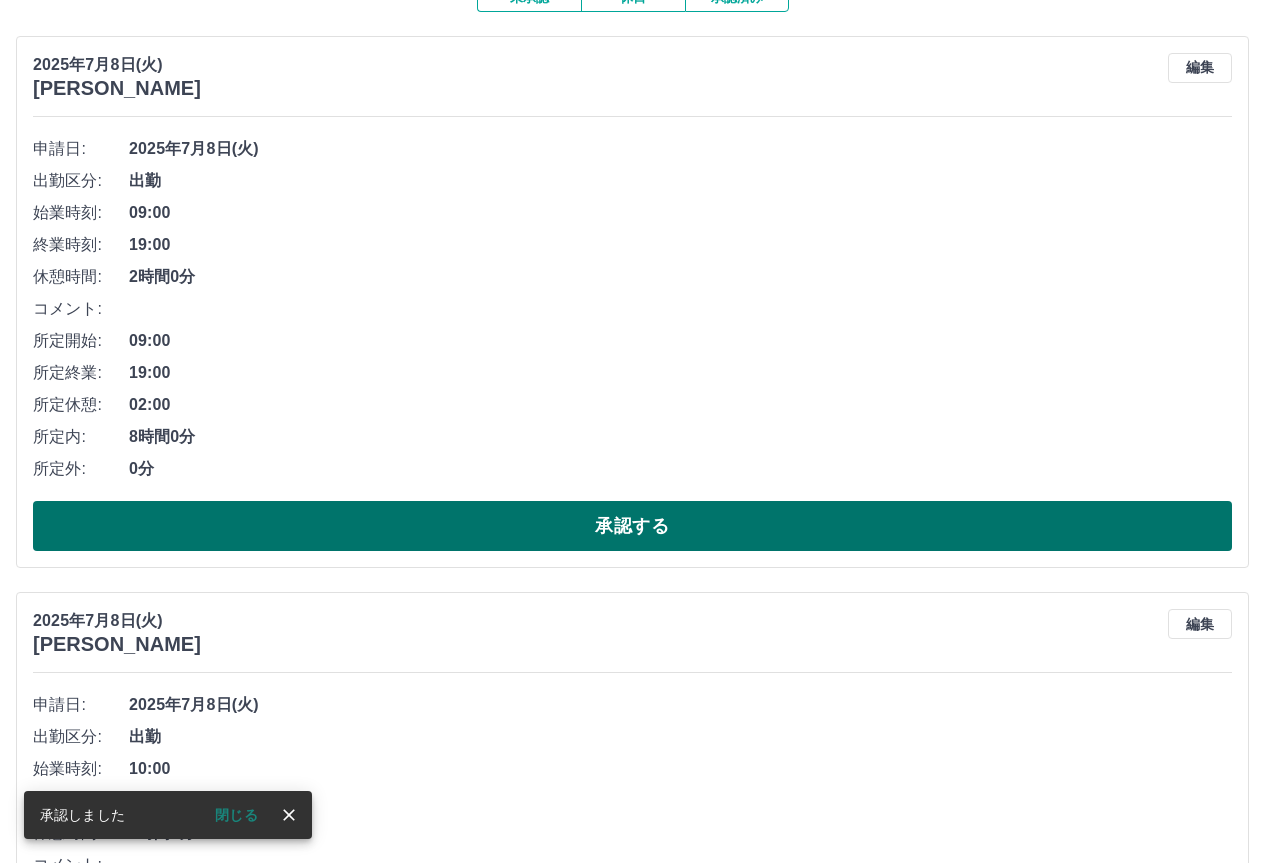 drag, startPoint x: 545, startPoint y: 511, endPoint x: 534, endPoint y: 507, distance: 11.7046995 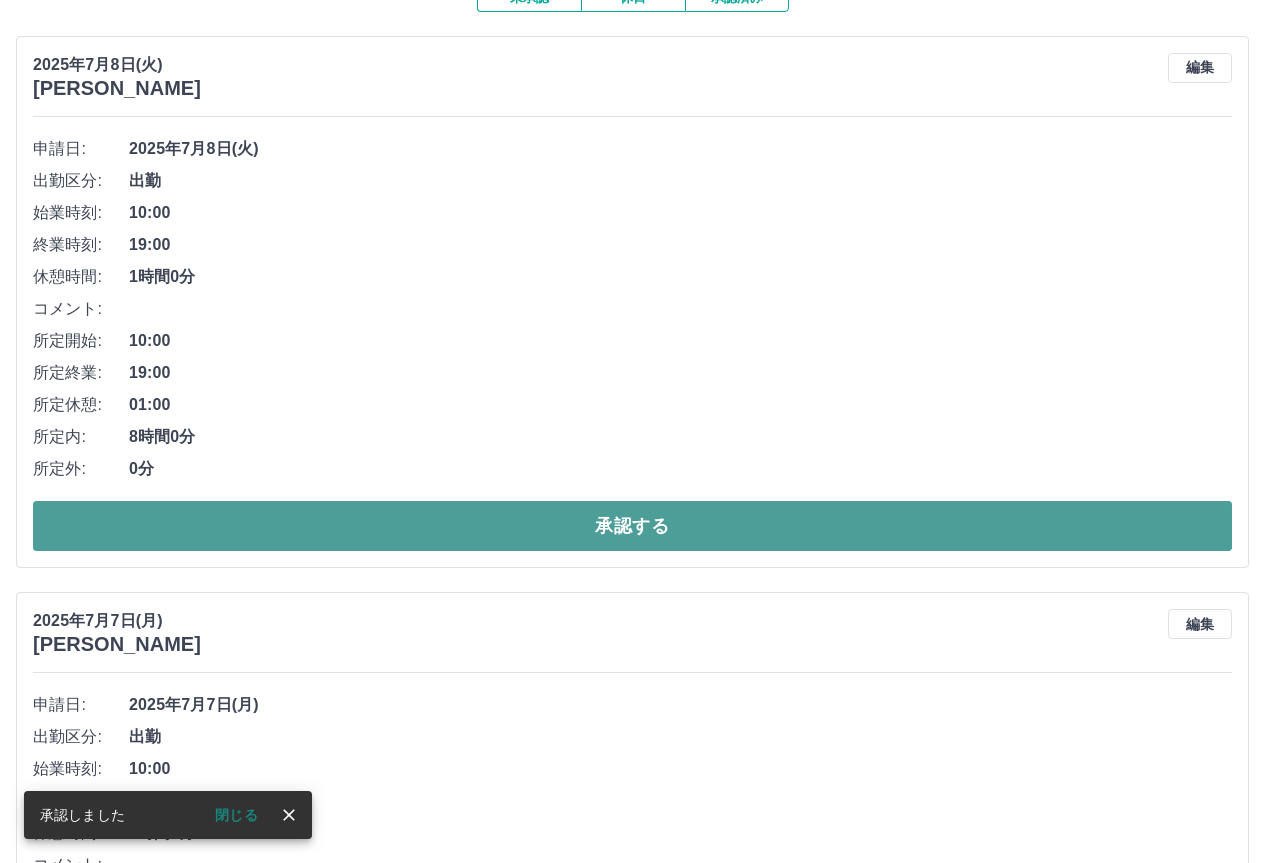 drag, startPoint x: 518, startPoint y: 512, endPoint x: 531, endPoint y: 517, distance: 13.928389 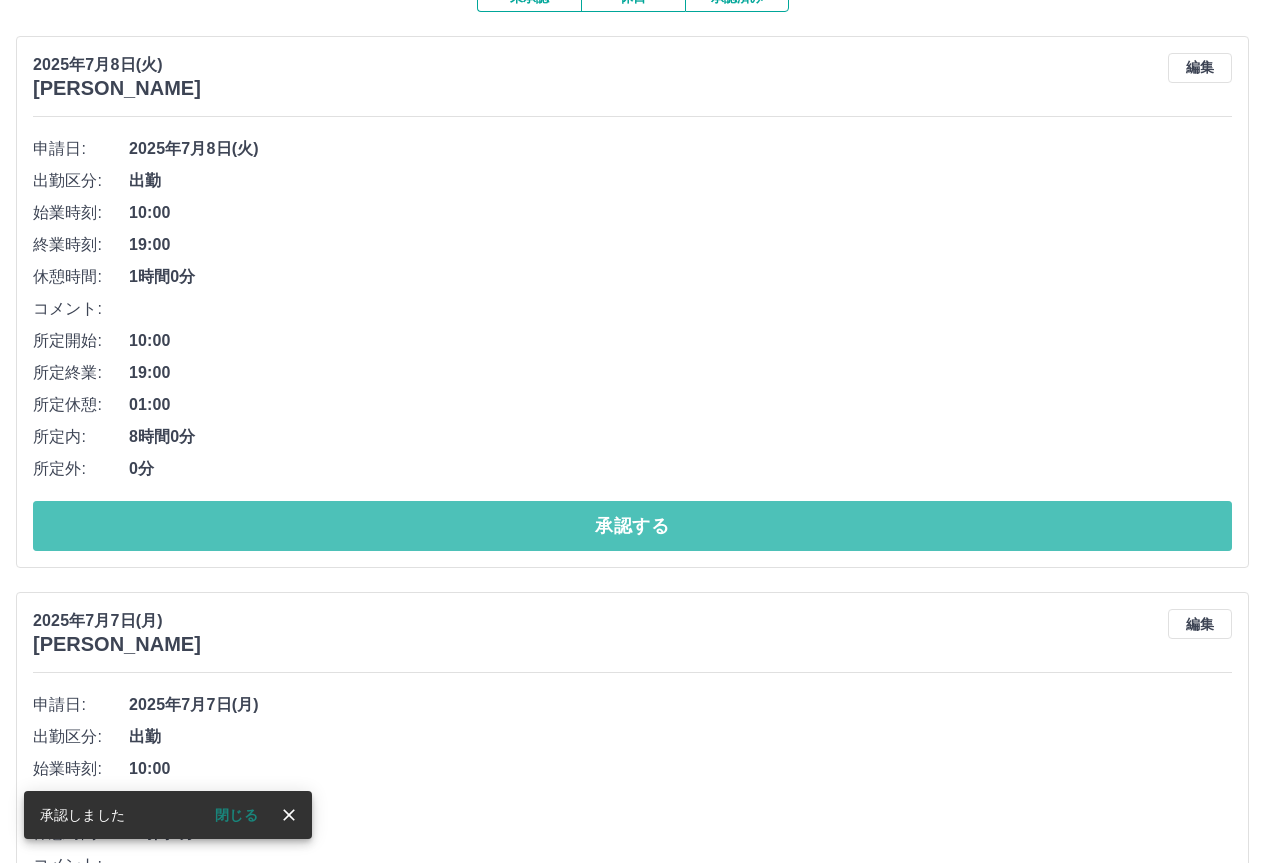 click on "承認する" at bounding box center [632, 526] 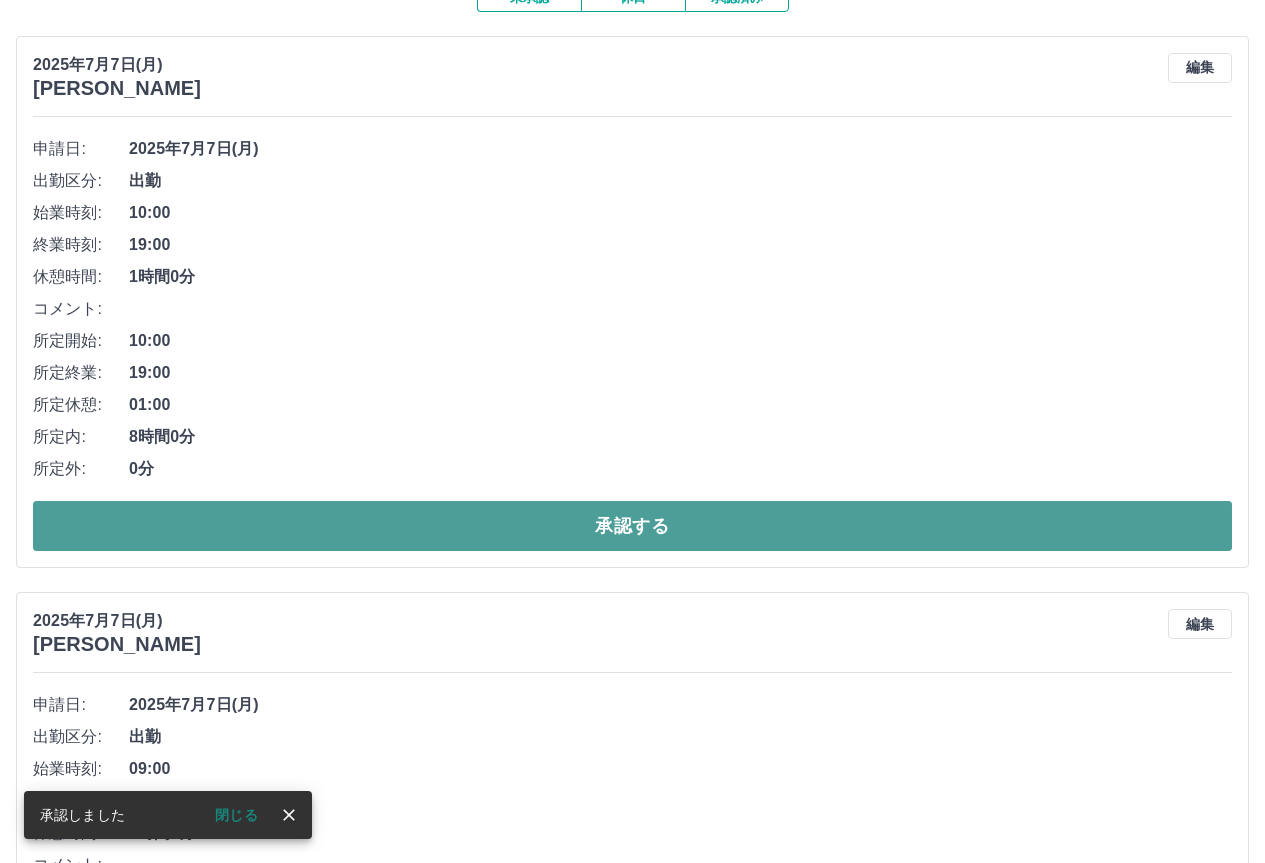 click on "承認する" at bounding box center (632, 526) 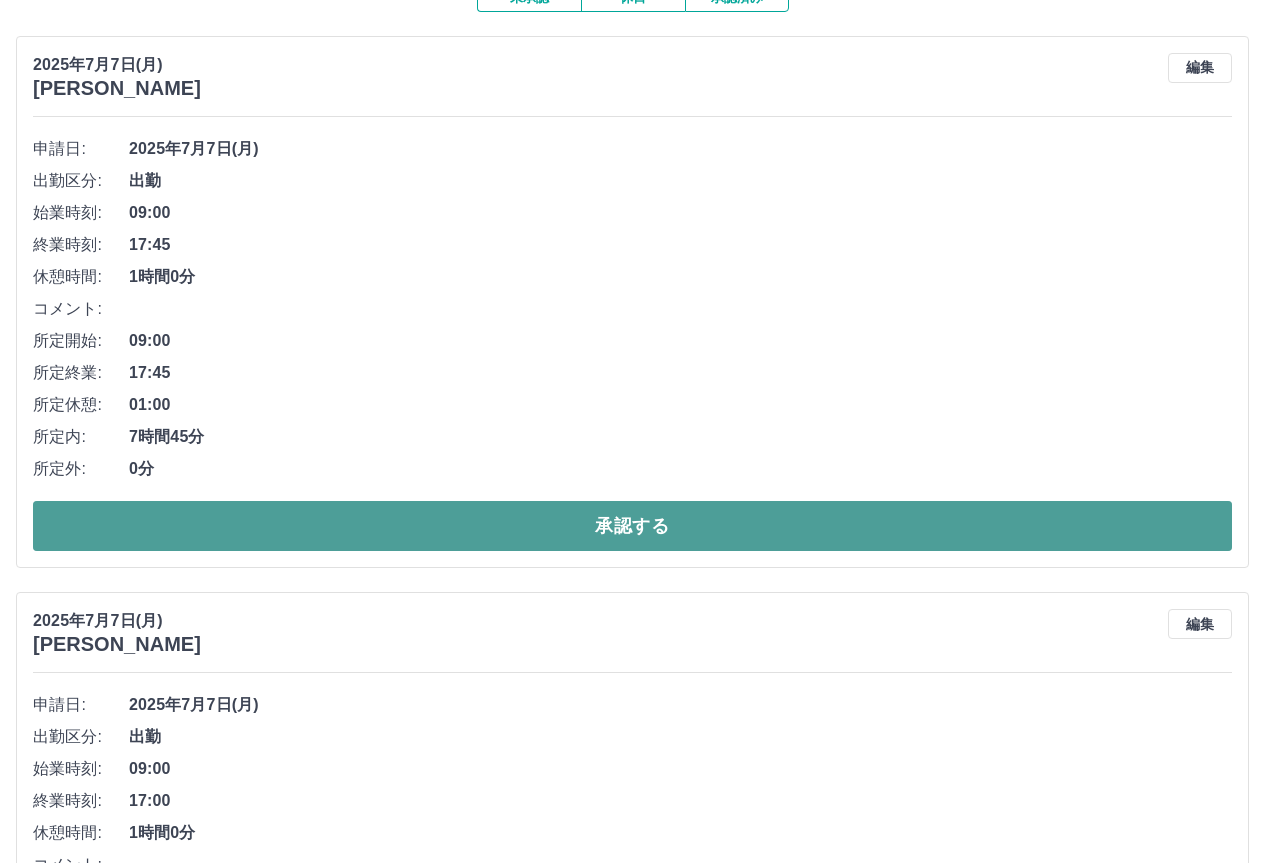 click on "承認する" at bounding box center (632, 526) 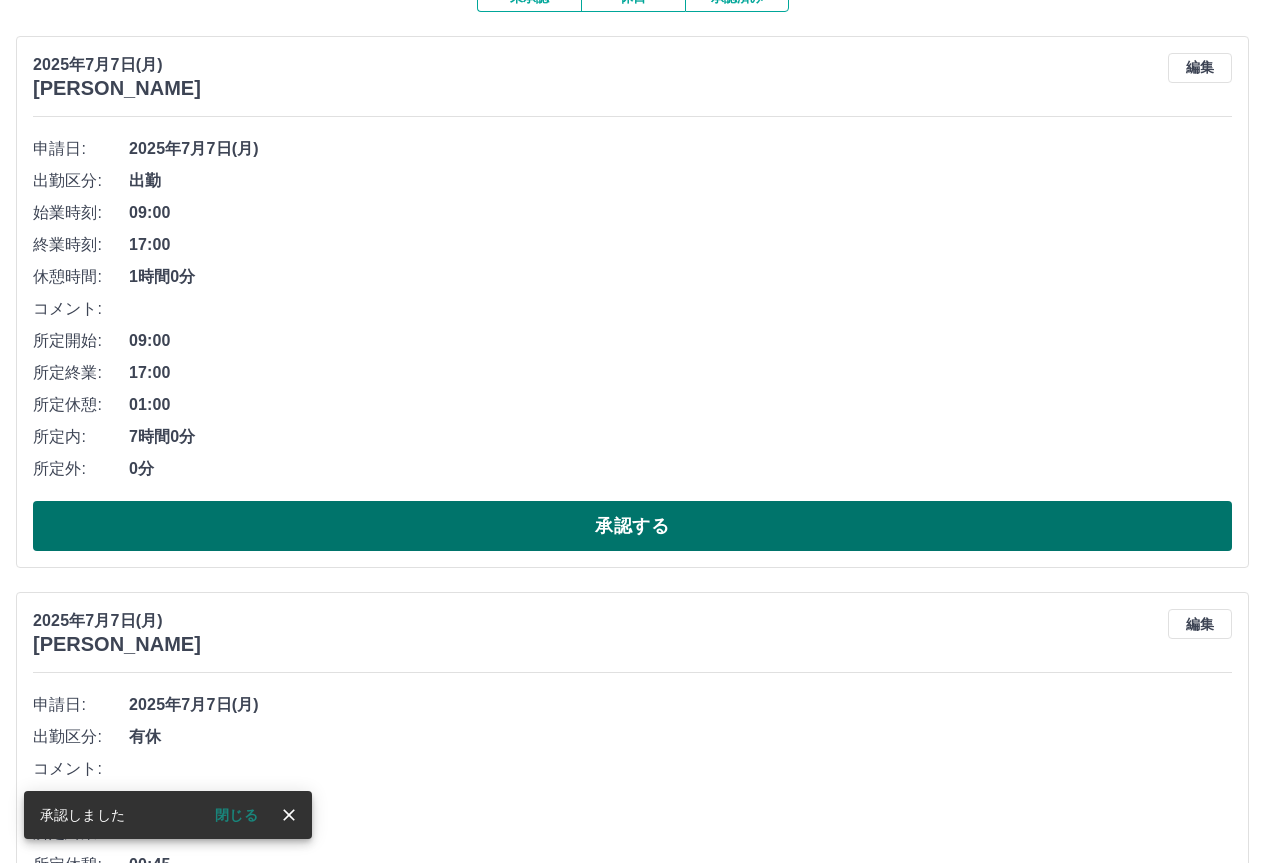 drag, startPoint x: 523, startPoint y: 512, endPoint x: 540, endPoint y: 521, distance: 19.235384 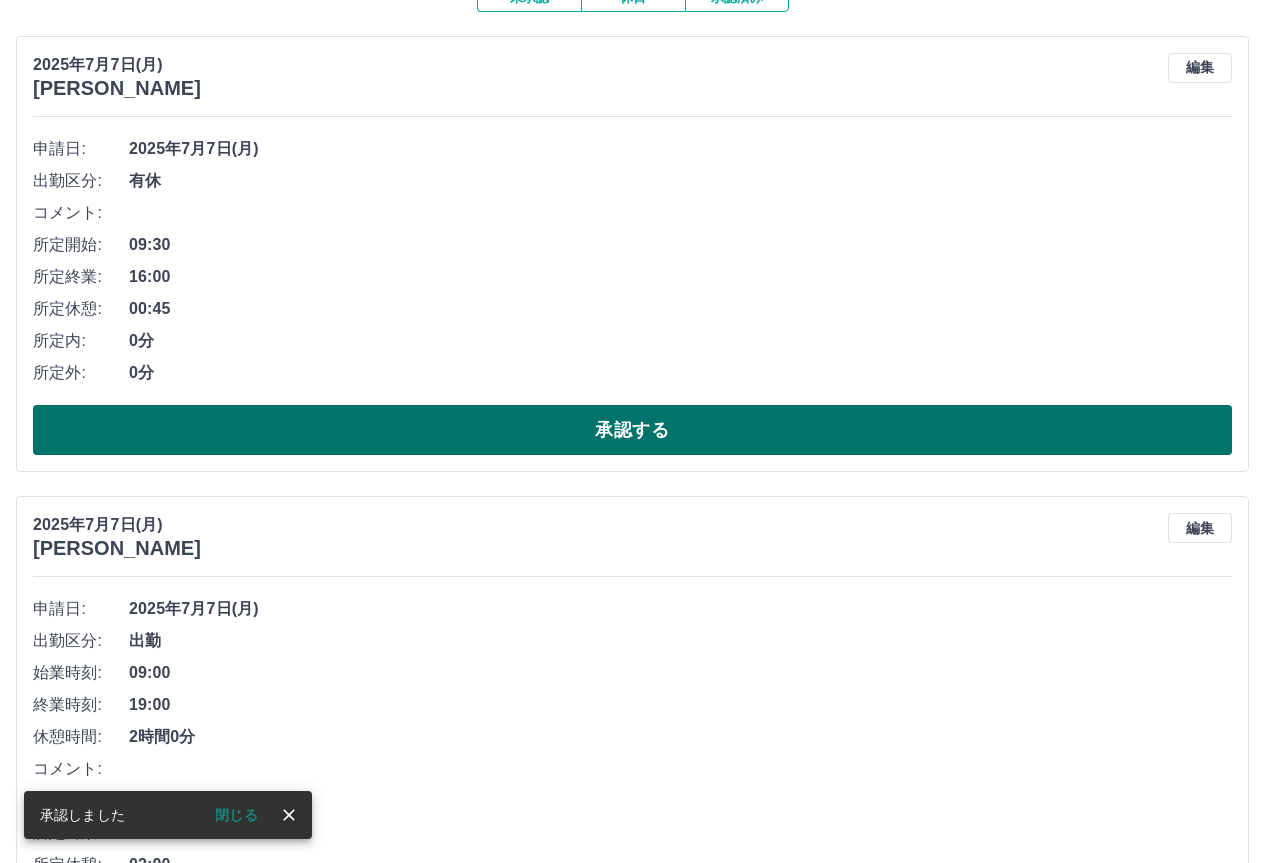 click on "承認する" at bounding box center [632, 430] 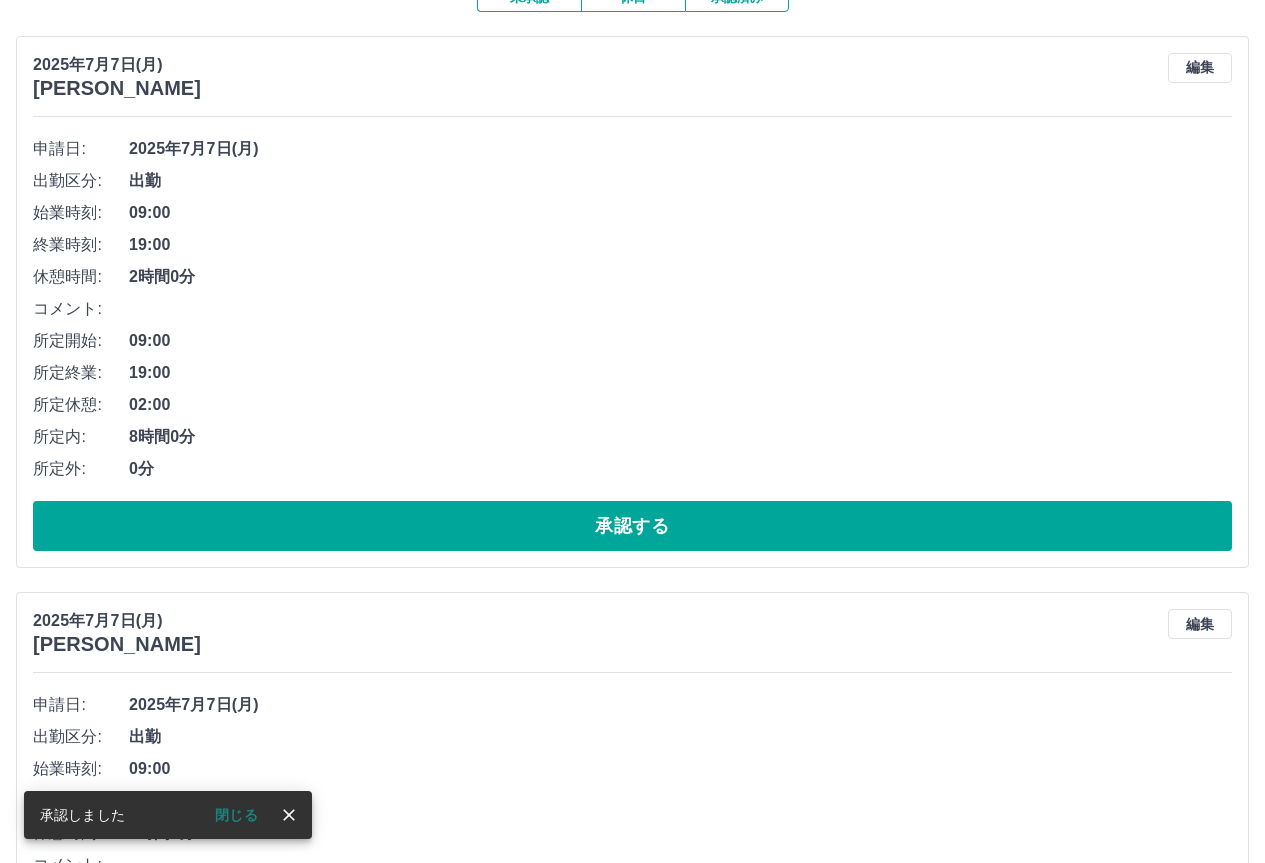 click on "申請日: [DATE] 出勤区分: 出勤 始業時刻: 09:00 終業時刻: 19:00 休憩時間: 2時間0分 コメント: 所定開始: 09:00 所定終業: 19:00 所定休憩: 02:00 所定内: 8時間0分 所定外: 0分 承認する" at bounding box center [632, 342] 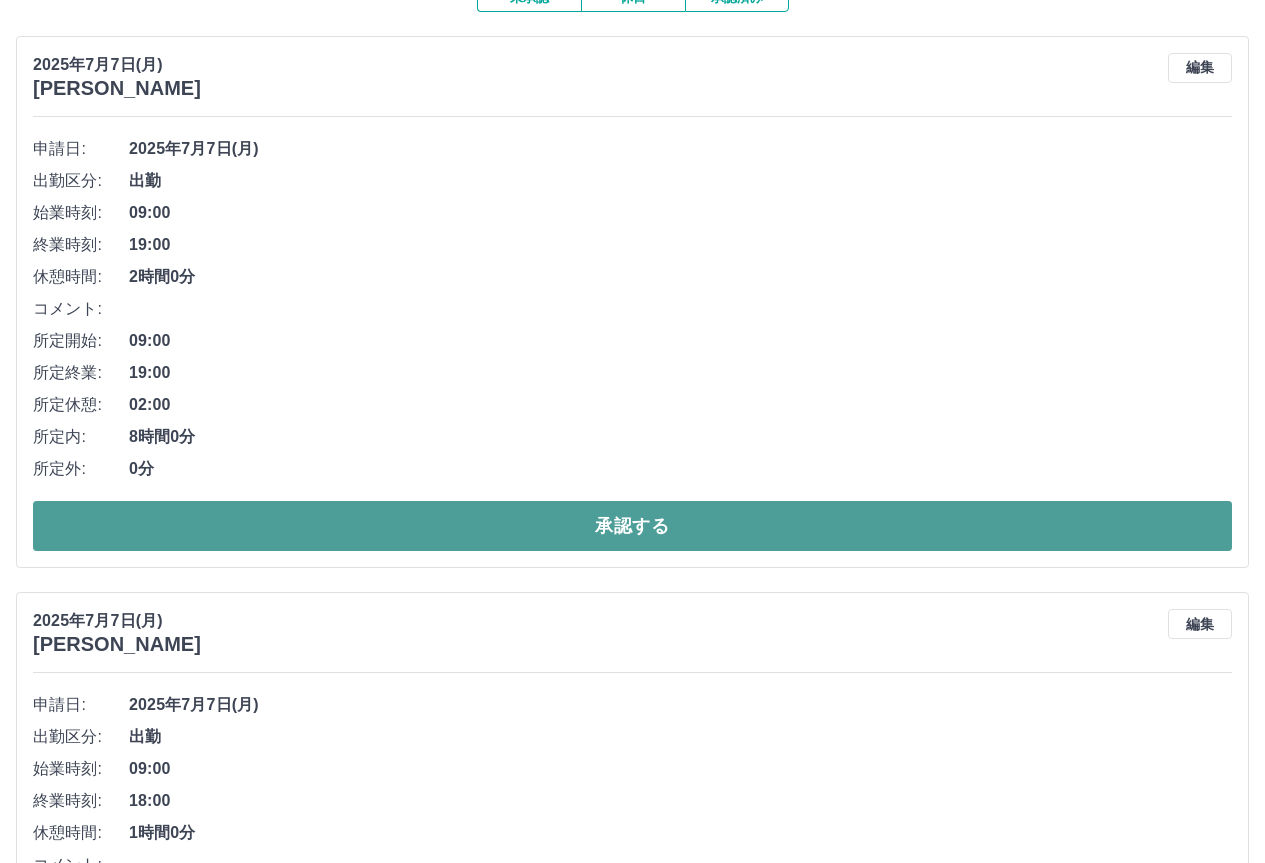 click on "承認する" at bounding box center [632, 526] 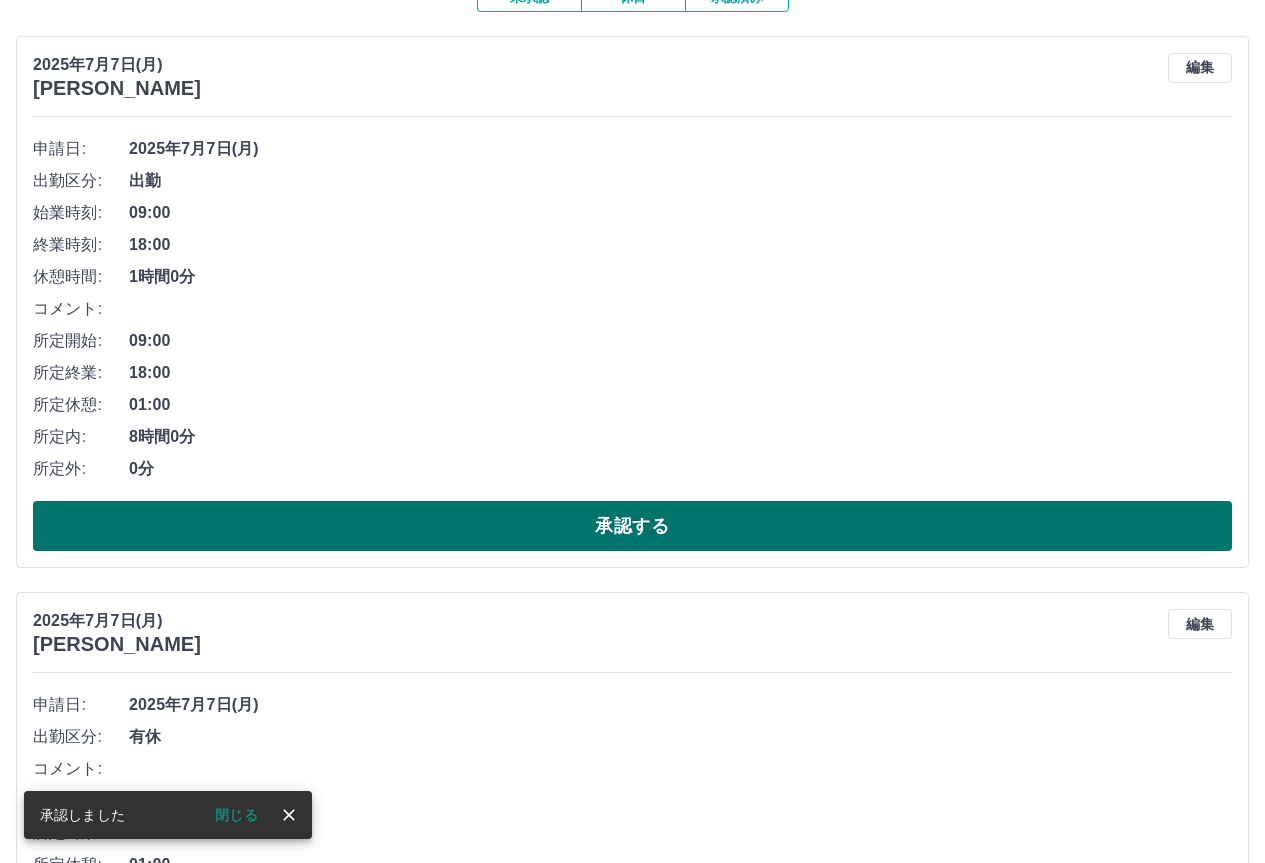 click on "承認する" at bounding box center [632, 526] 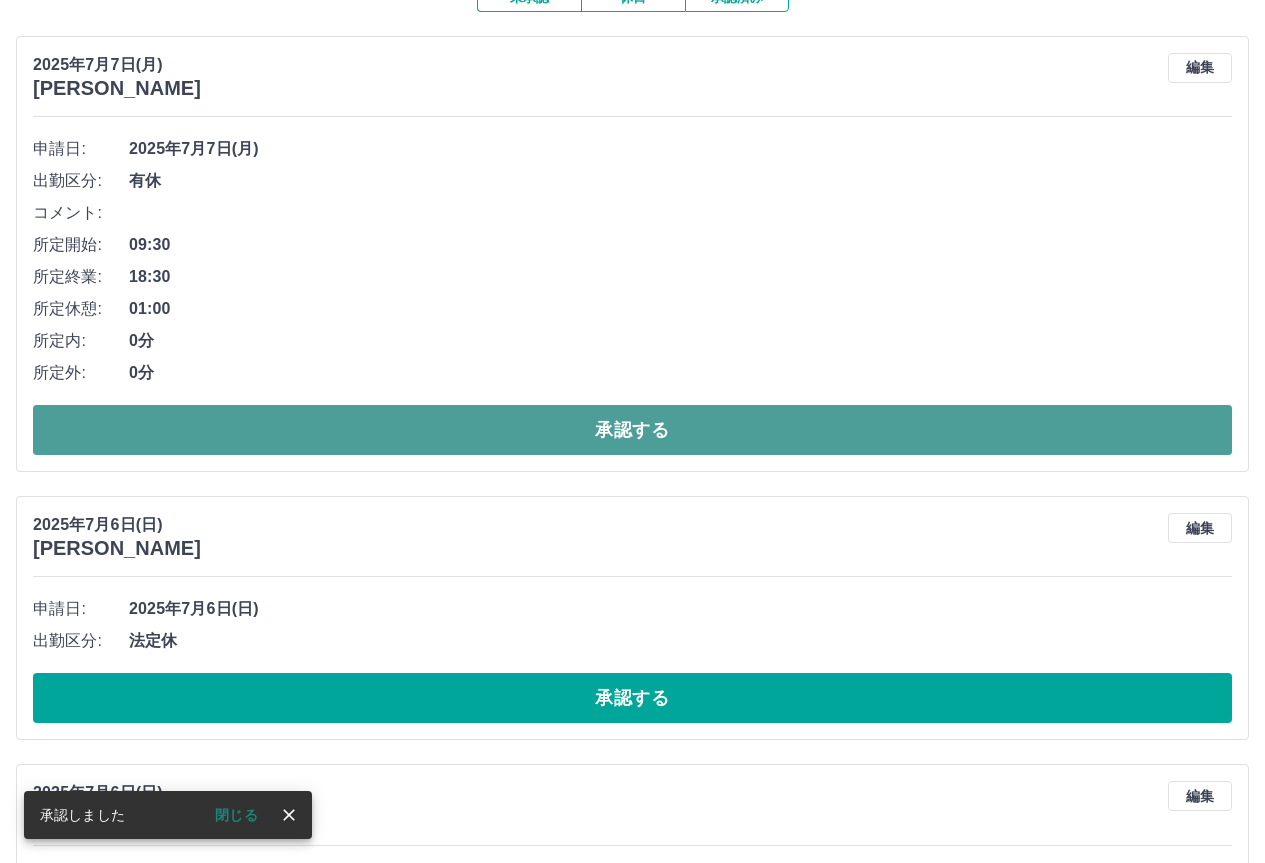 click on "承認する" at bounding box center (632, 430) 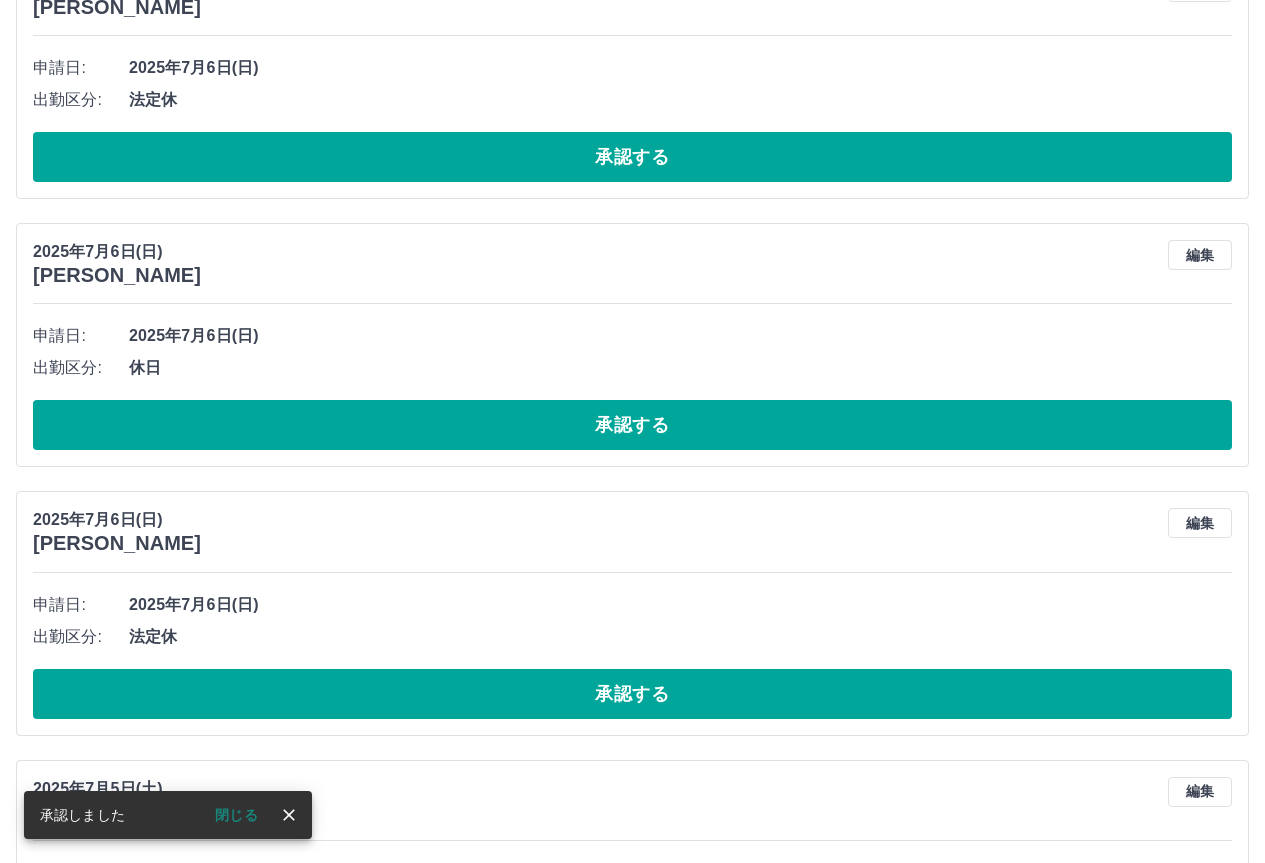 scroll, scrollTop: 1100, scrollLeft: 0, axis: vertical 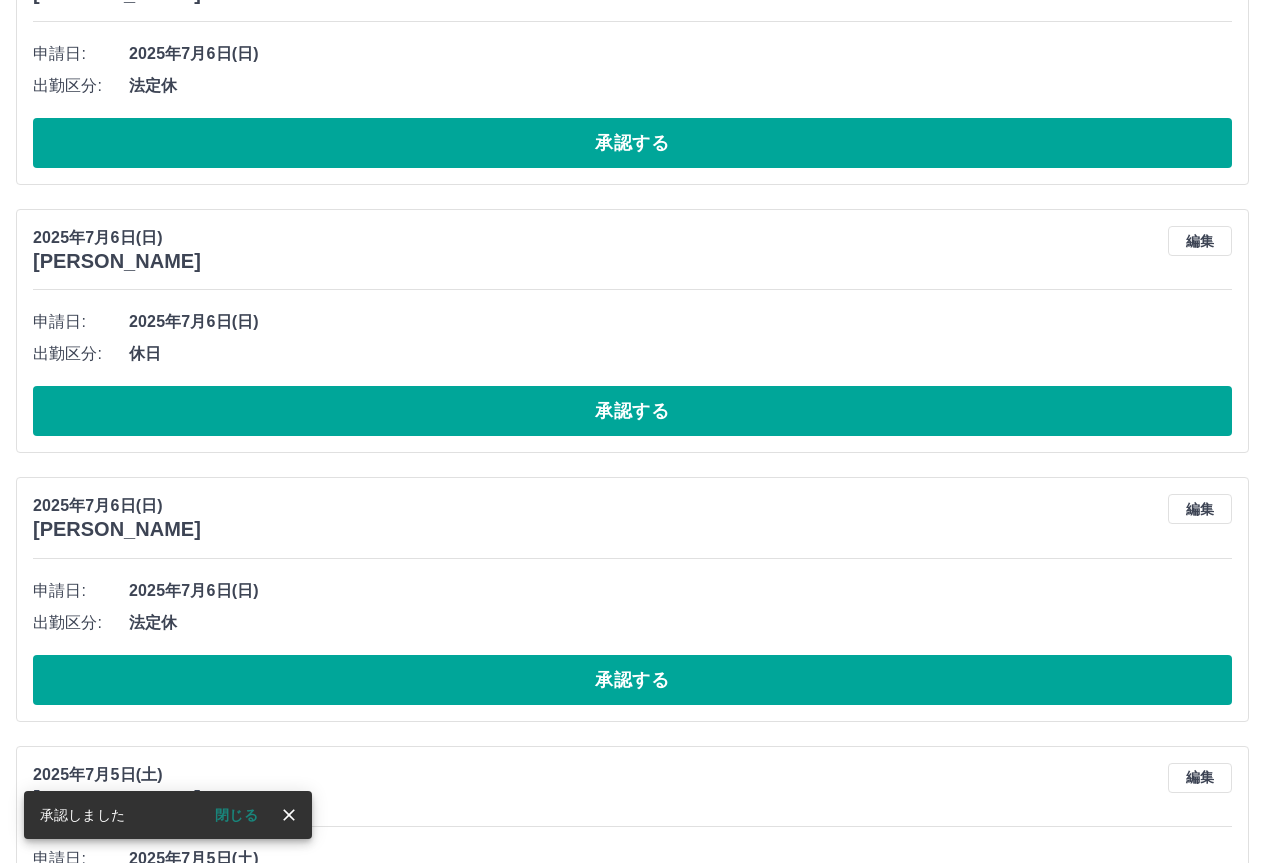 click on "編集" at bounding box center (1200, 241) 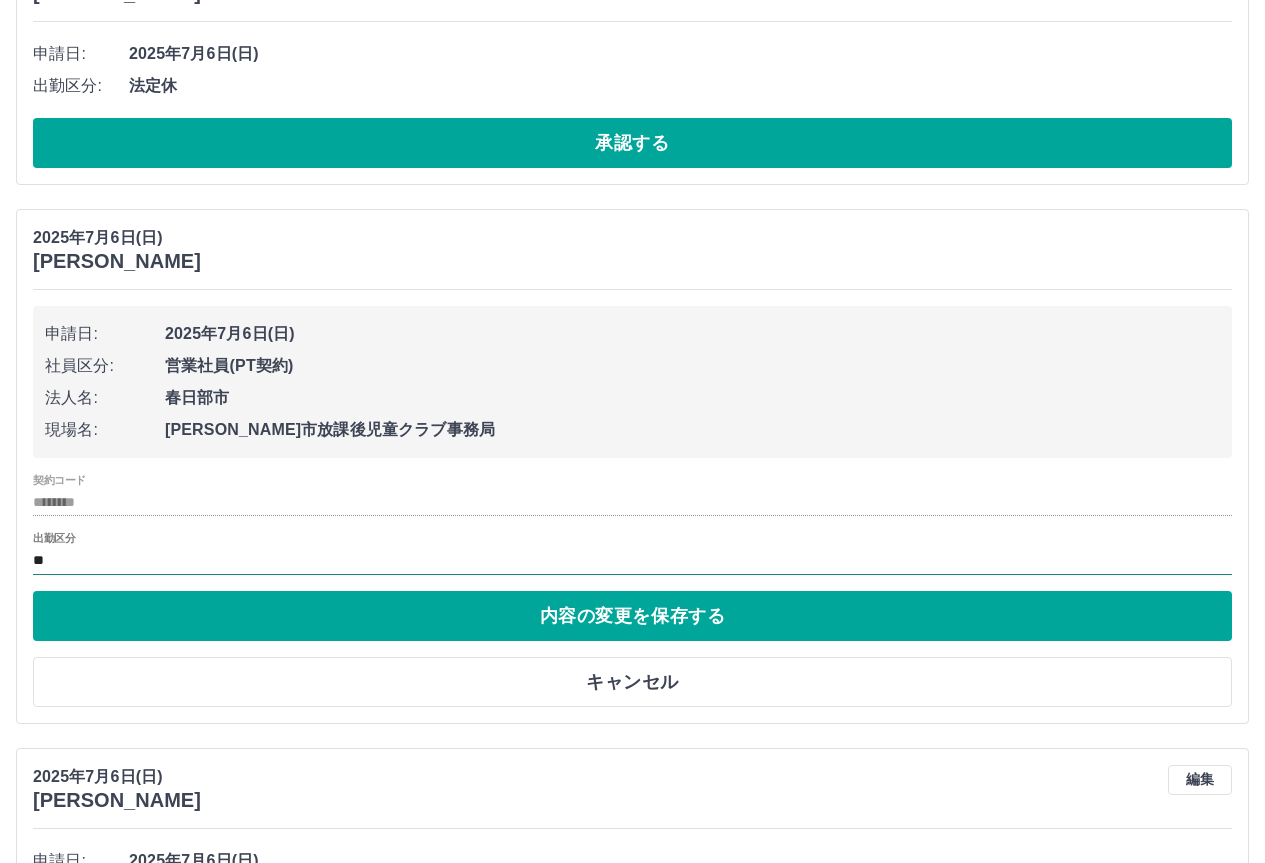 click on "**" at bounding box center [632, 560] 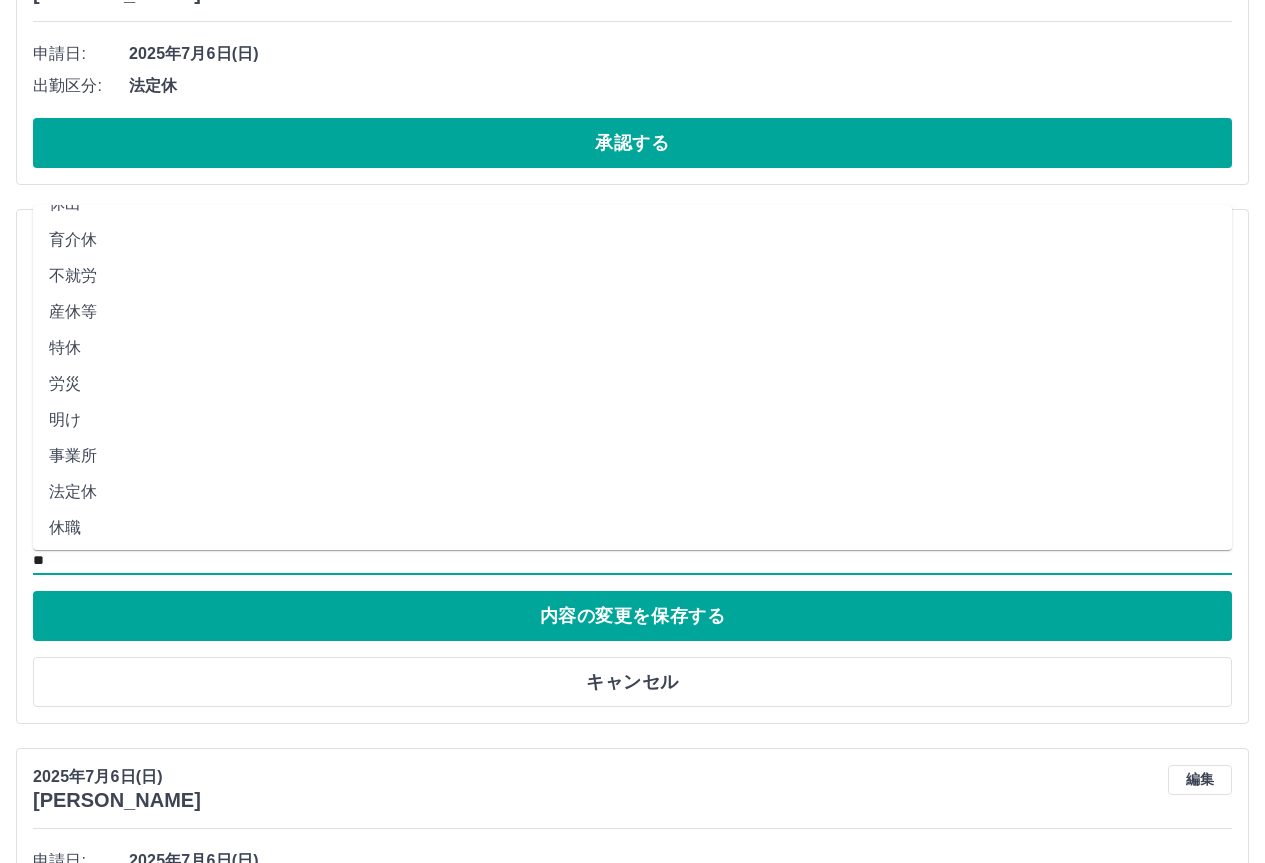scroll, scrollTop: 319, scrollLeft: 0, axis: vertical 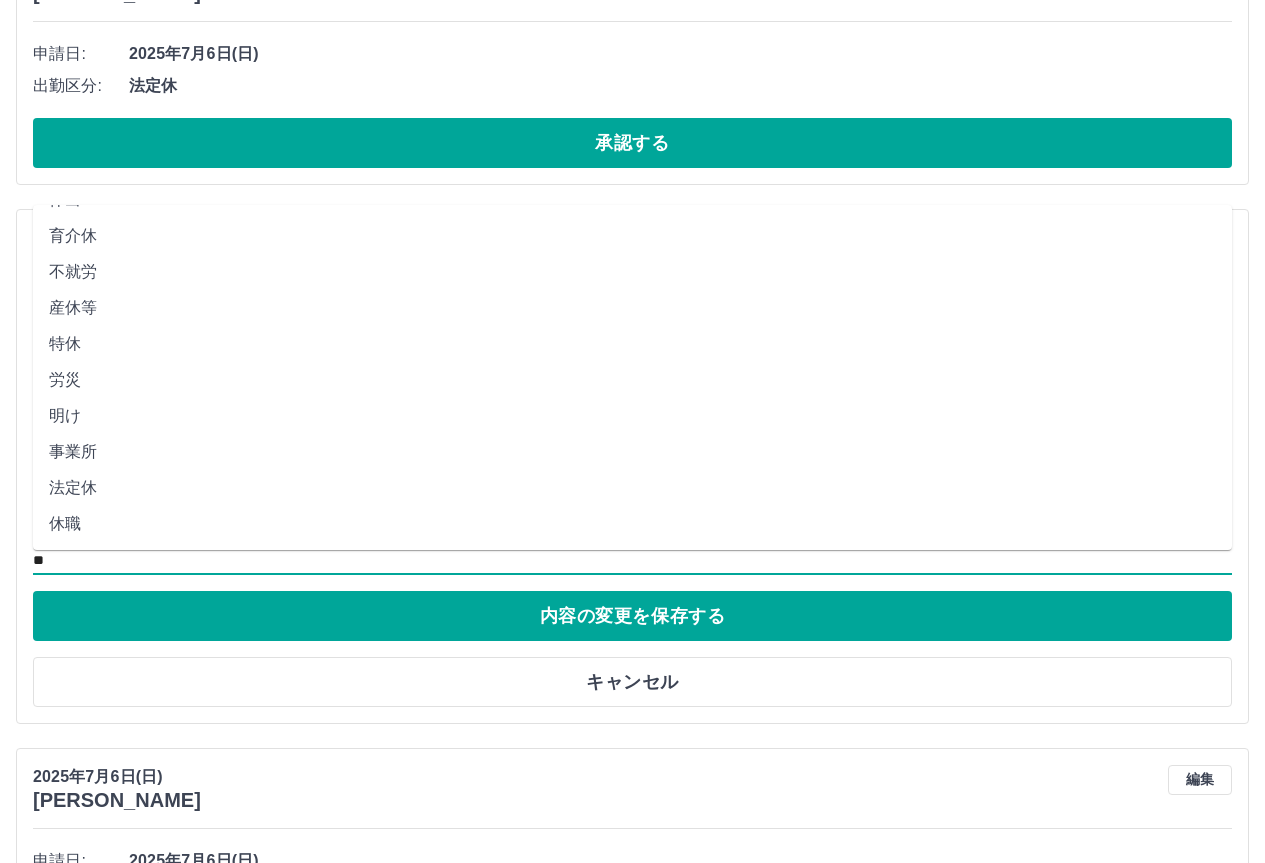 click on "法定休" at bounding box center (632, 488) 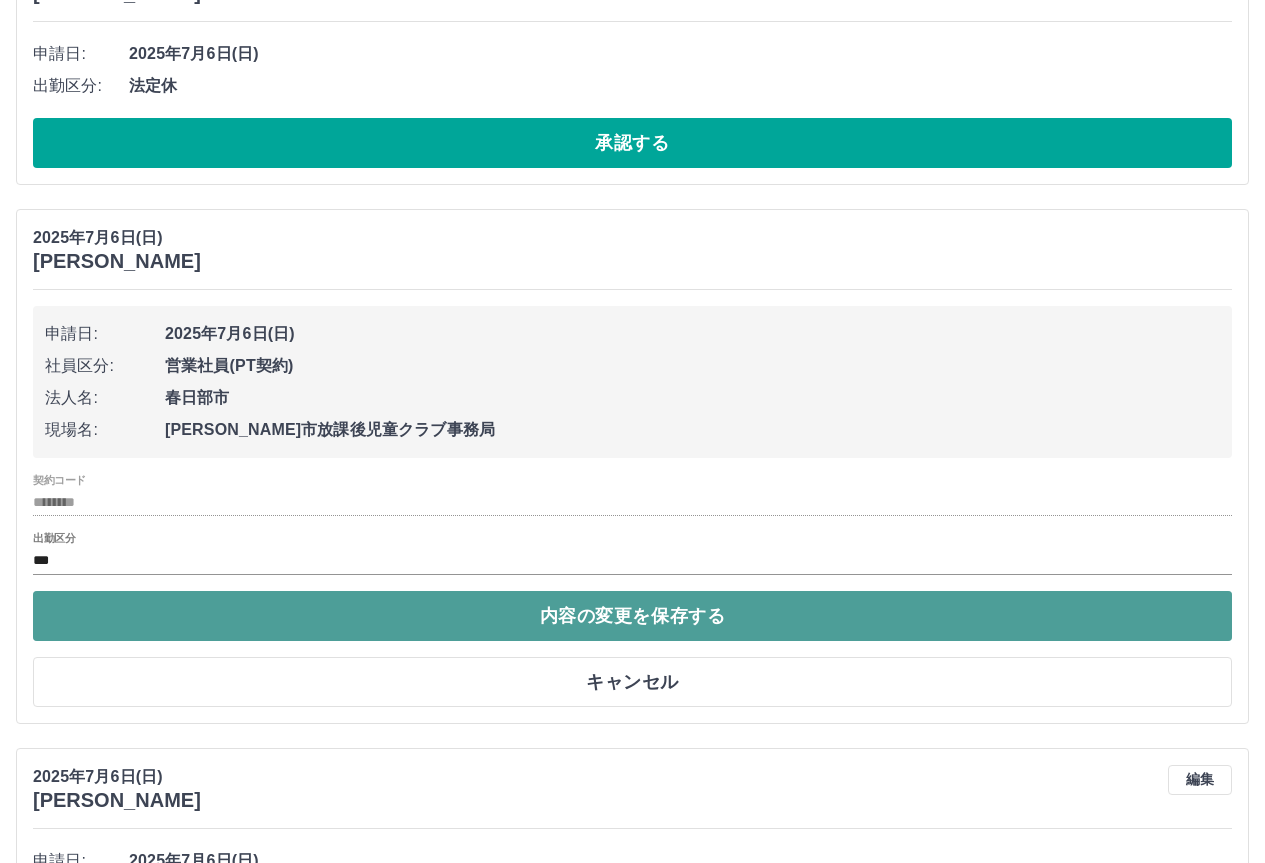 click on "内容の変更を保存する" at bounding box center (632, 616) 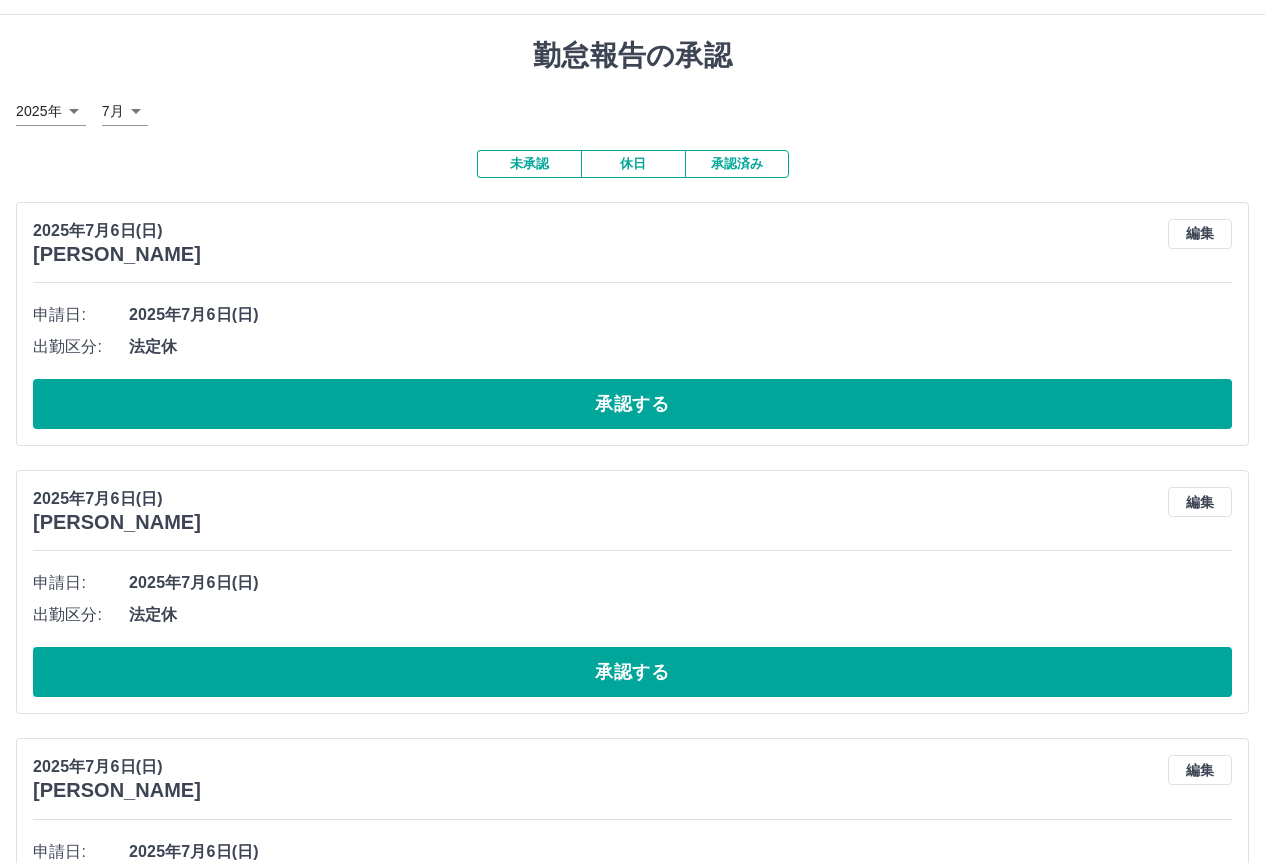 scroll, scrollTop: 0, scrollLeft: 0, axis: both 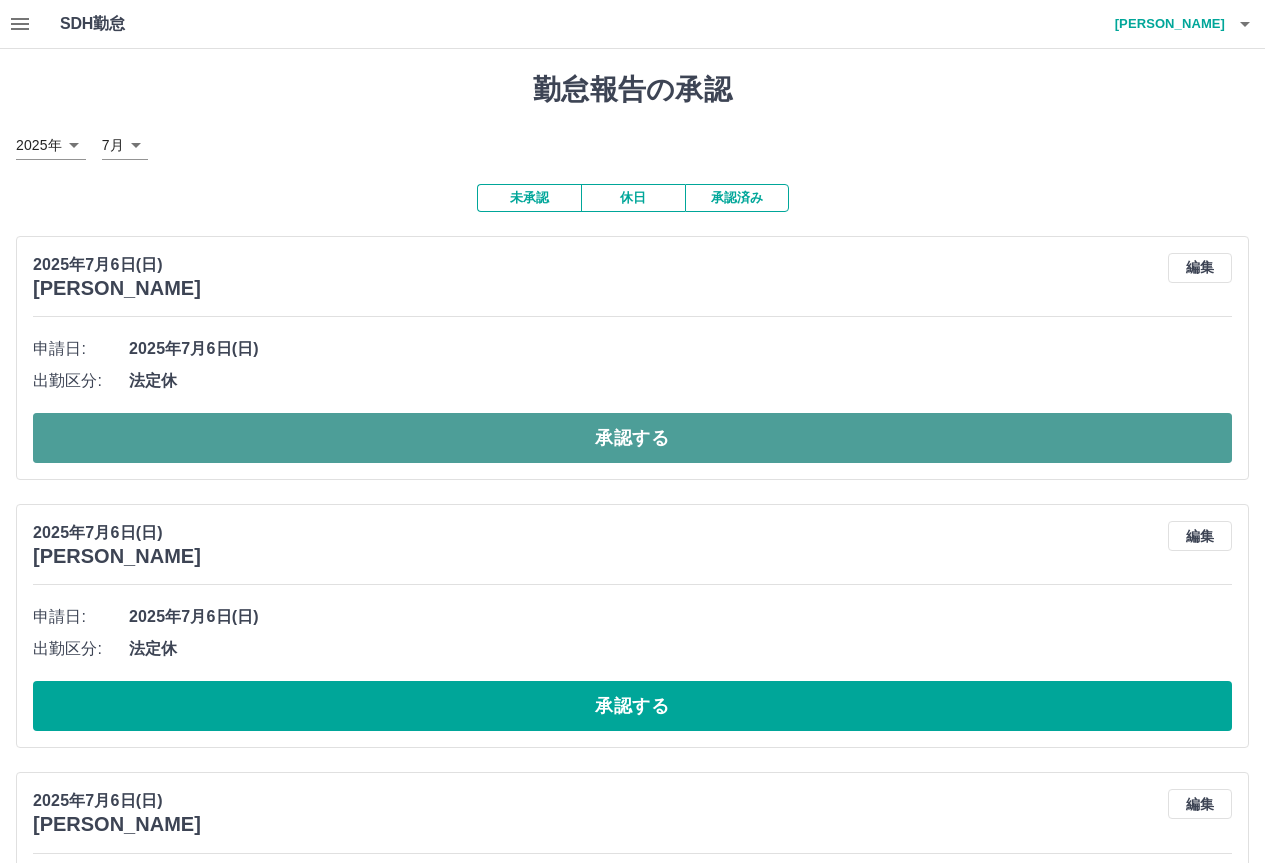 click on "承認する" at bounding box center [632, 438] 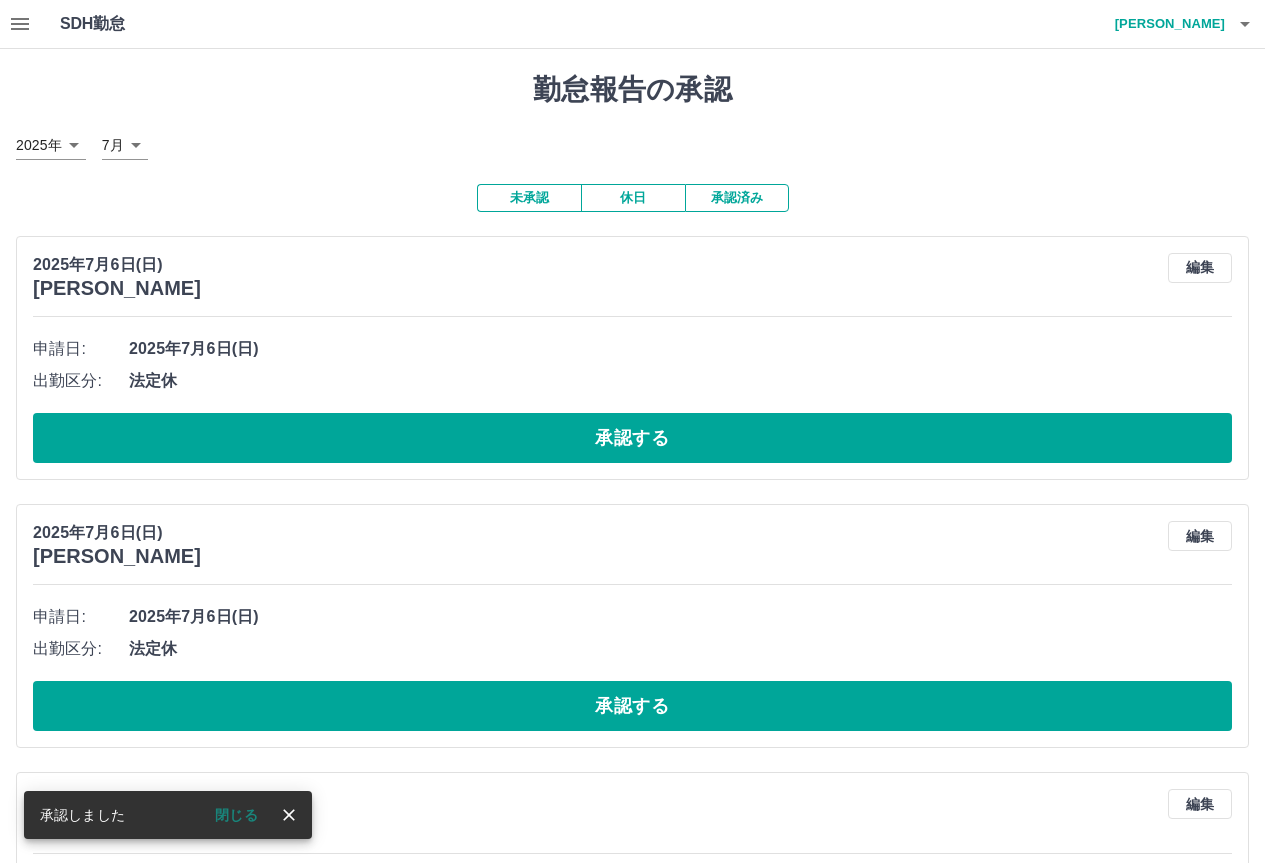 click on "承認する" at bounding box center (632, 438) 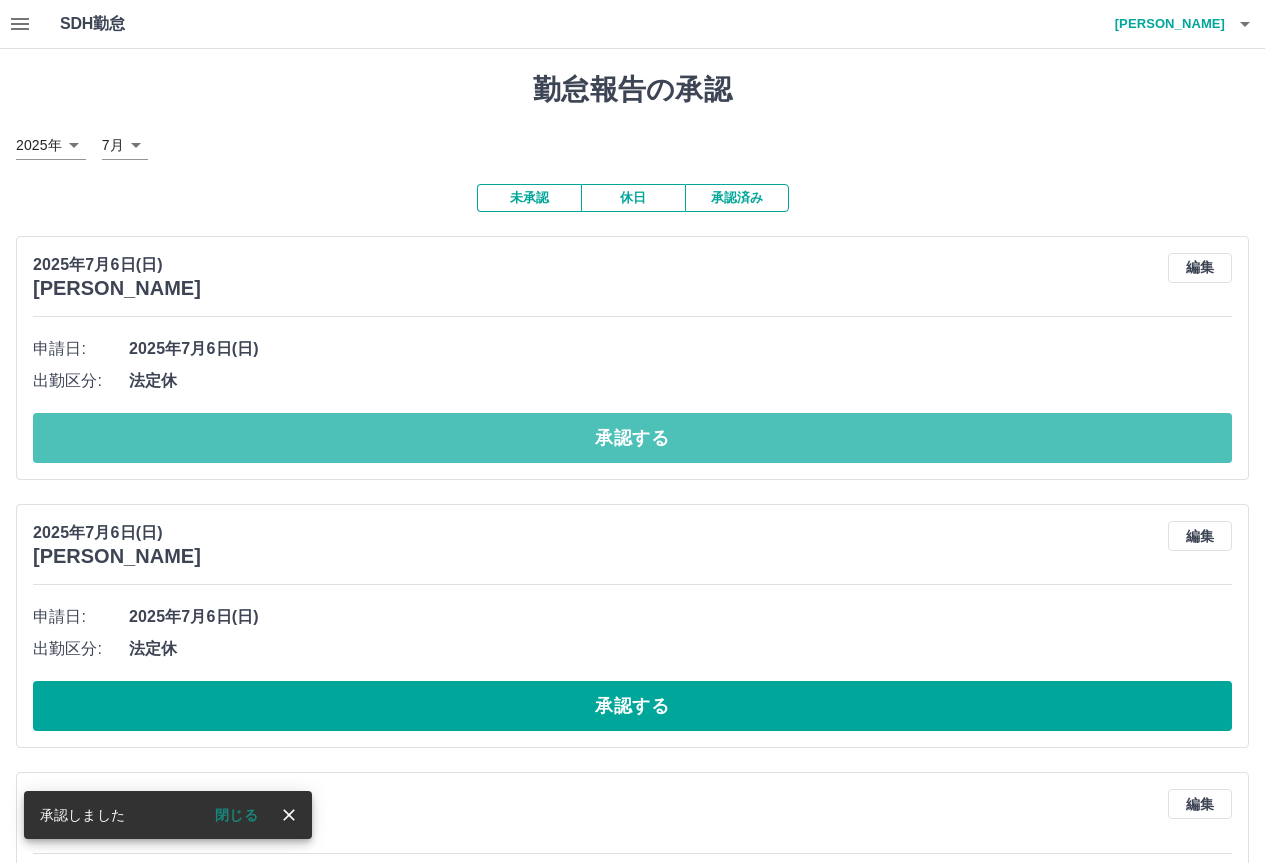 drag, startPoint x: 424, startPoint y: 440, endPoint x: 463, endPoint y: 465, distance: 46.32494 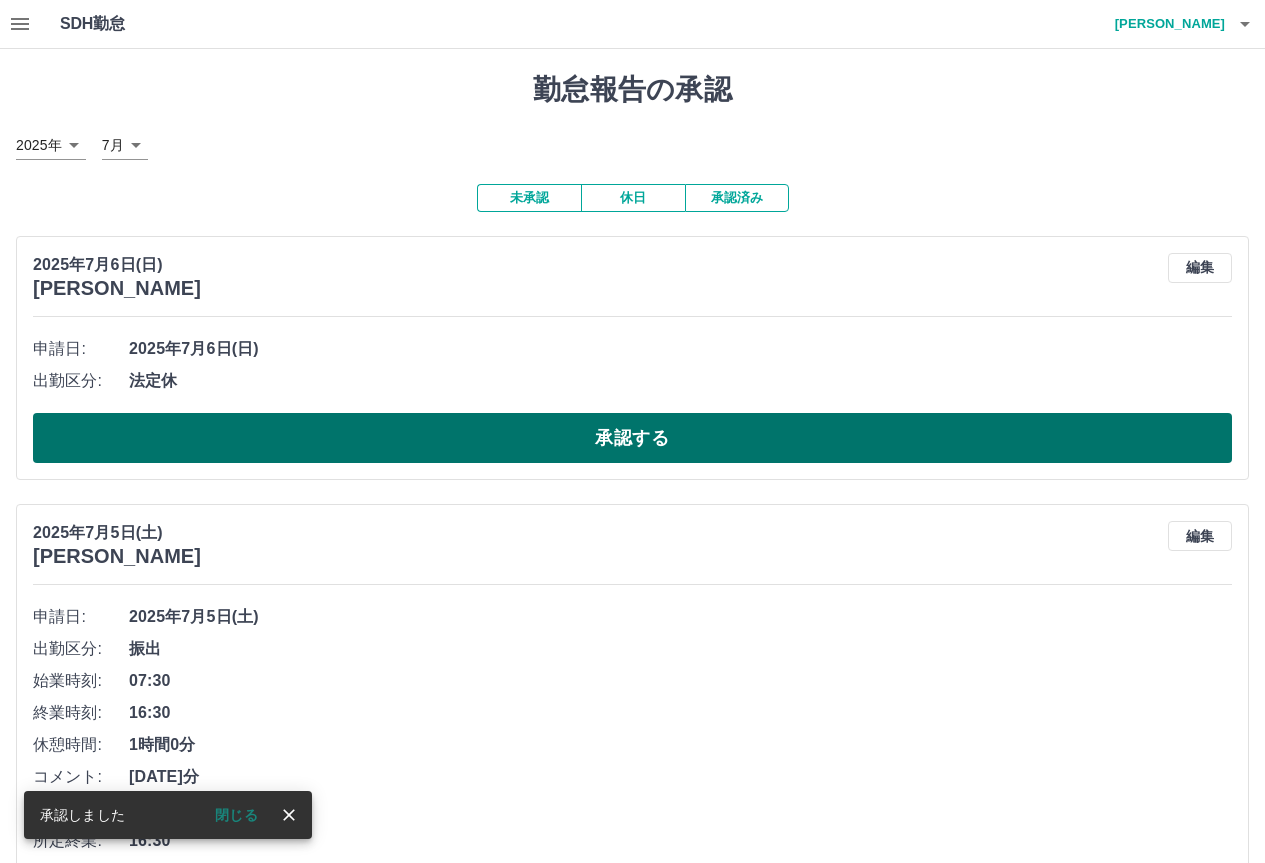 click on "承認する" at bounding box center [632, 438] 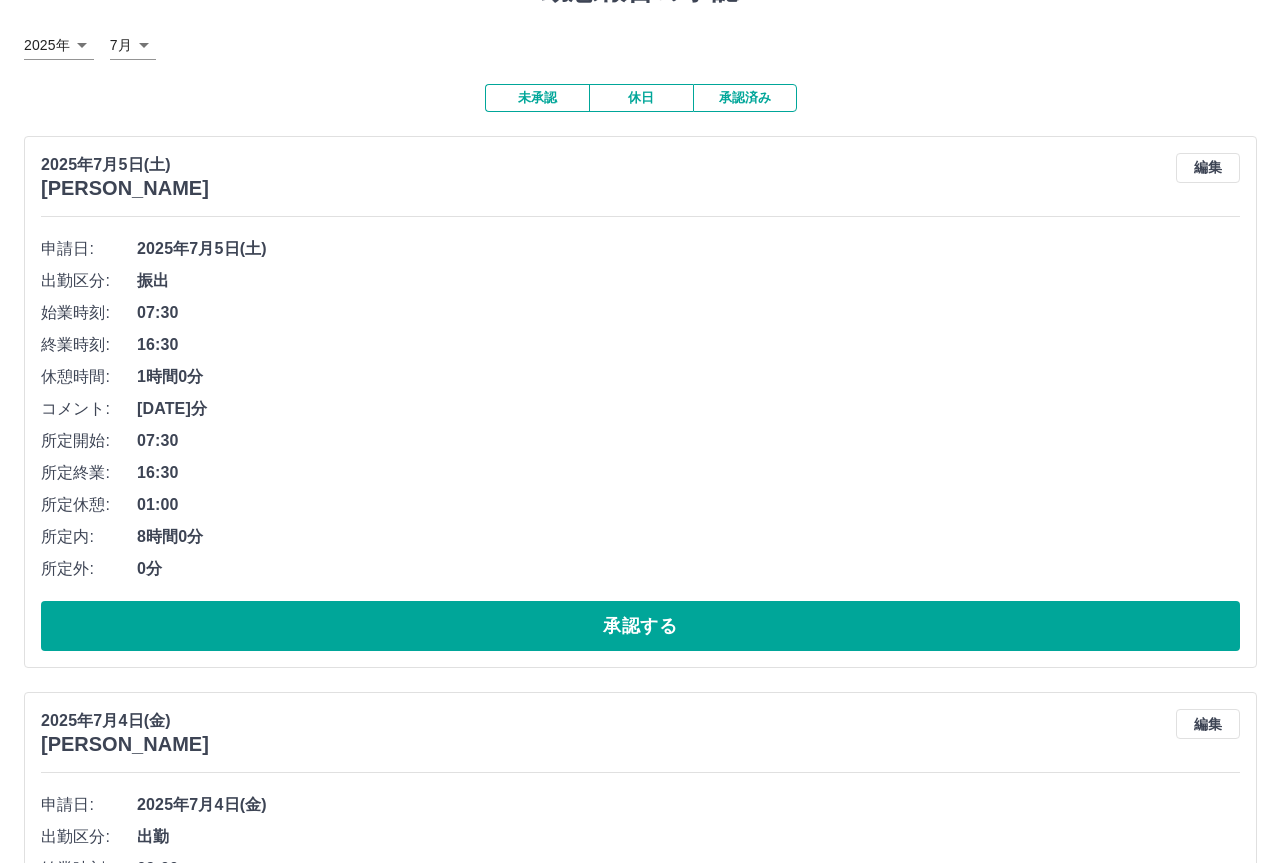 scroll, scrollTop: 0, scrollLeft: 0, axis: both 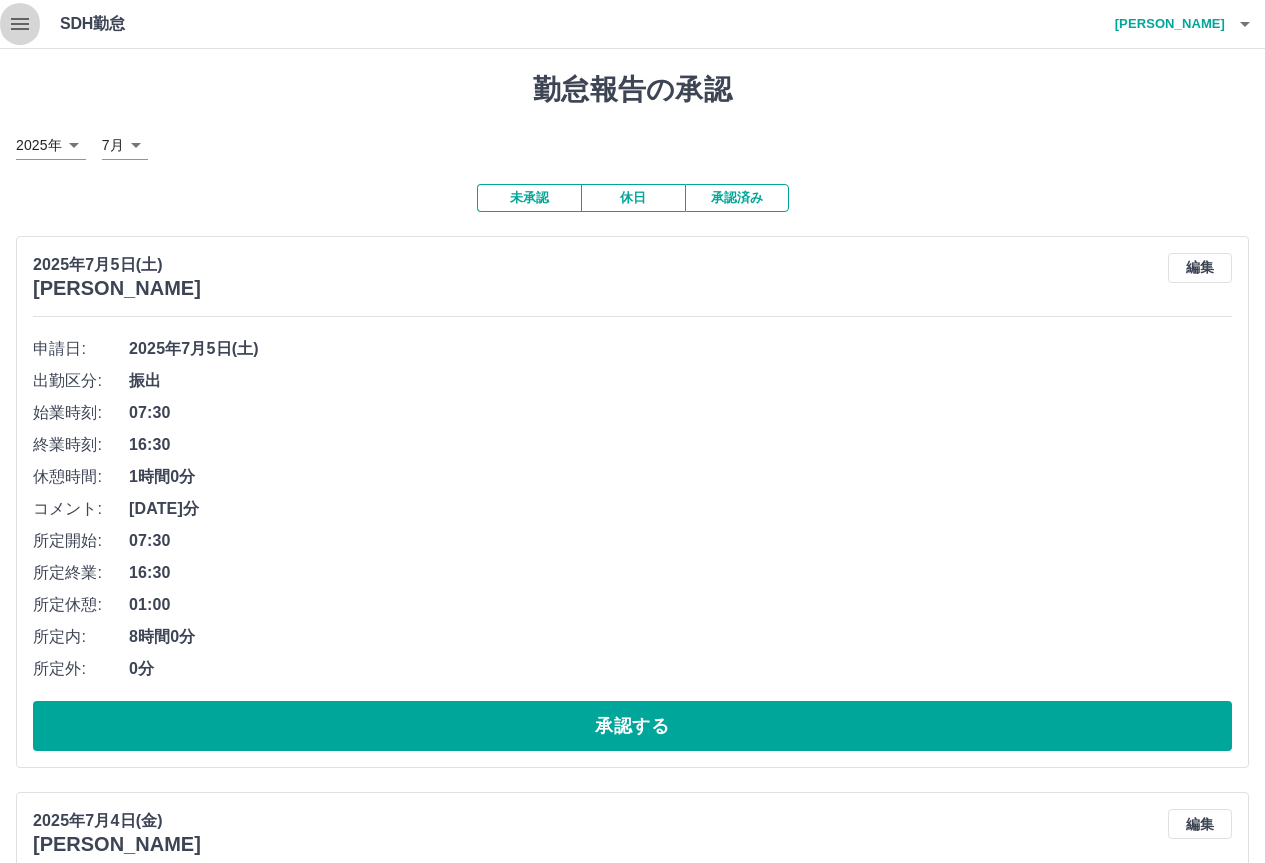 click 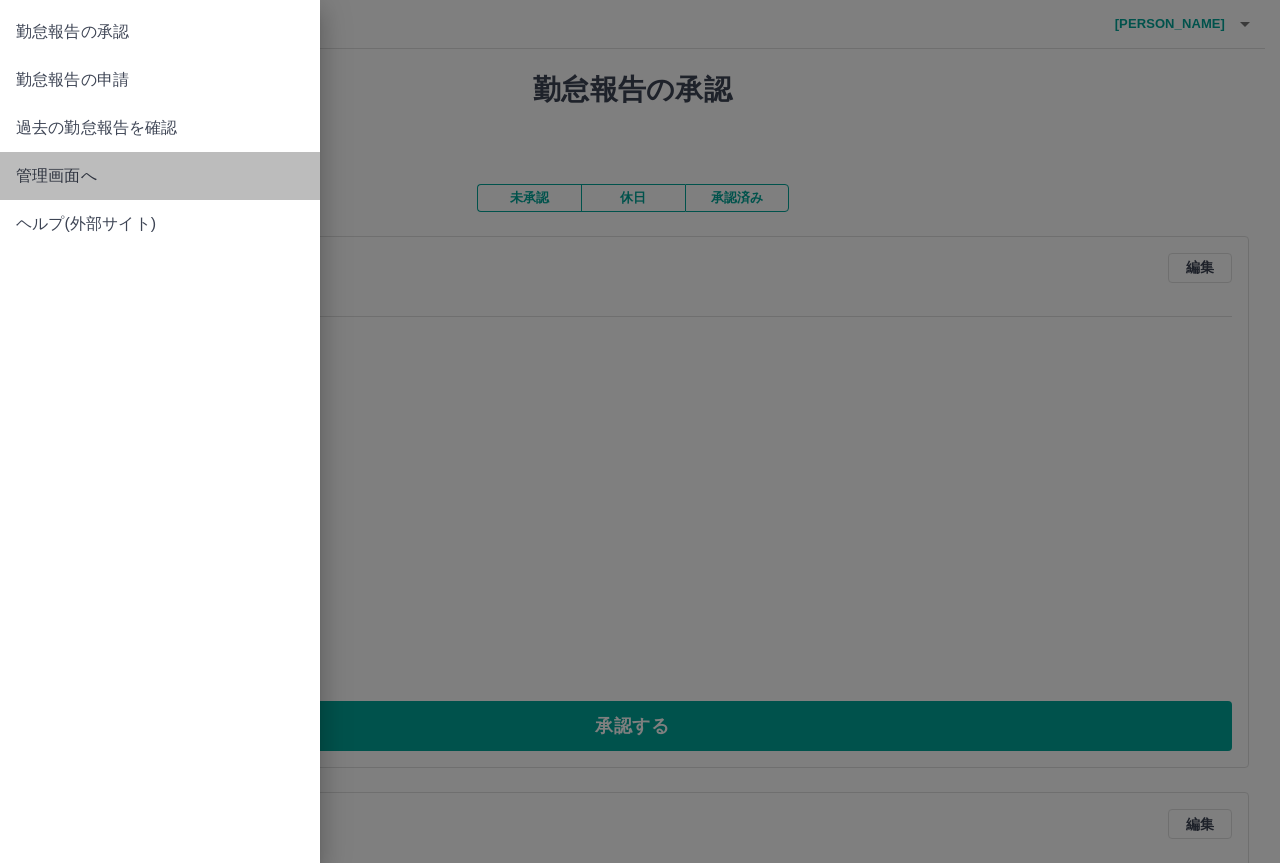 click on "管理画面へ" at bounding box center (160, 176) 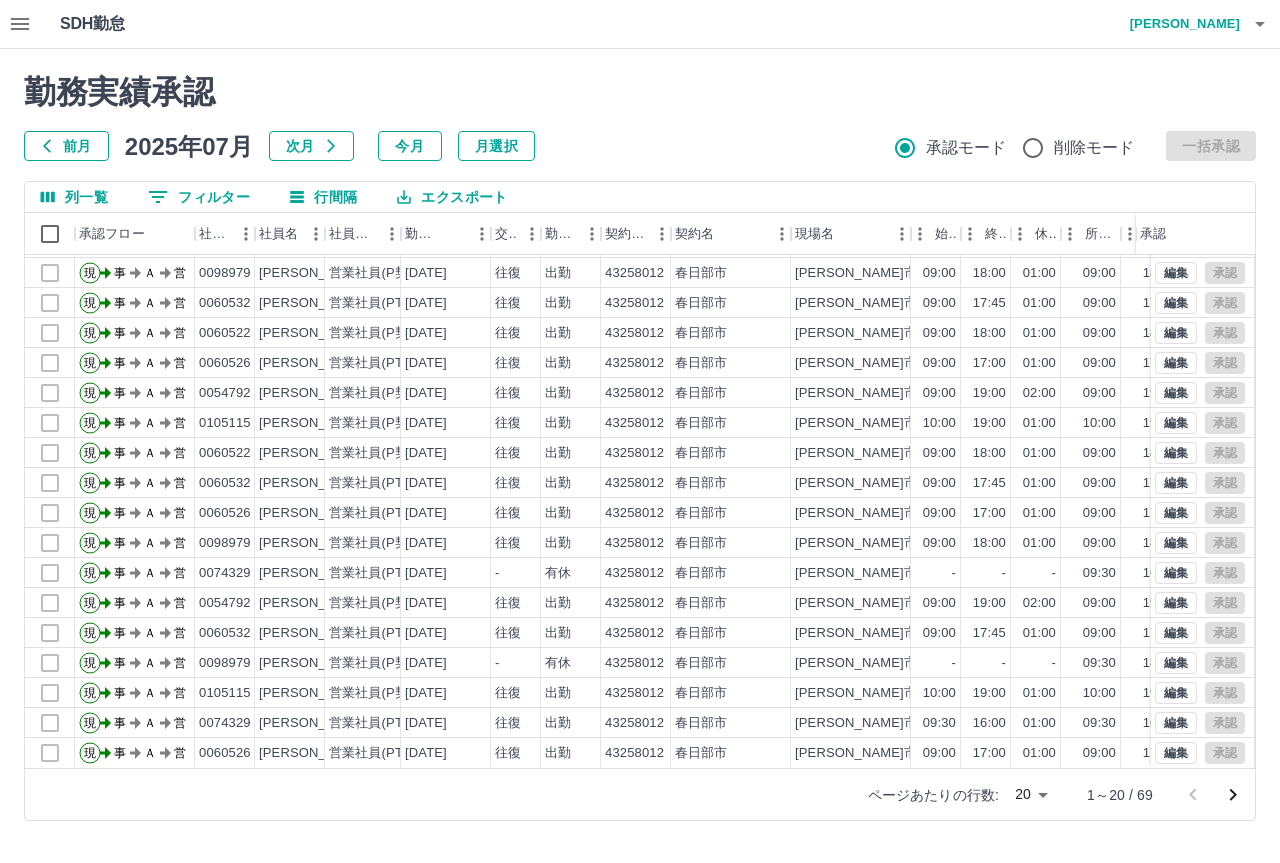 scroll, scrollTop: 0, scrollLeft: 0, axis: both 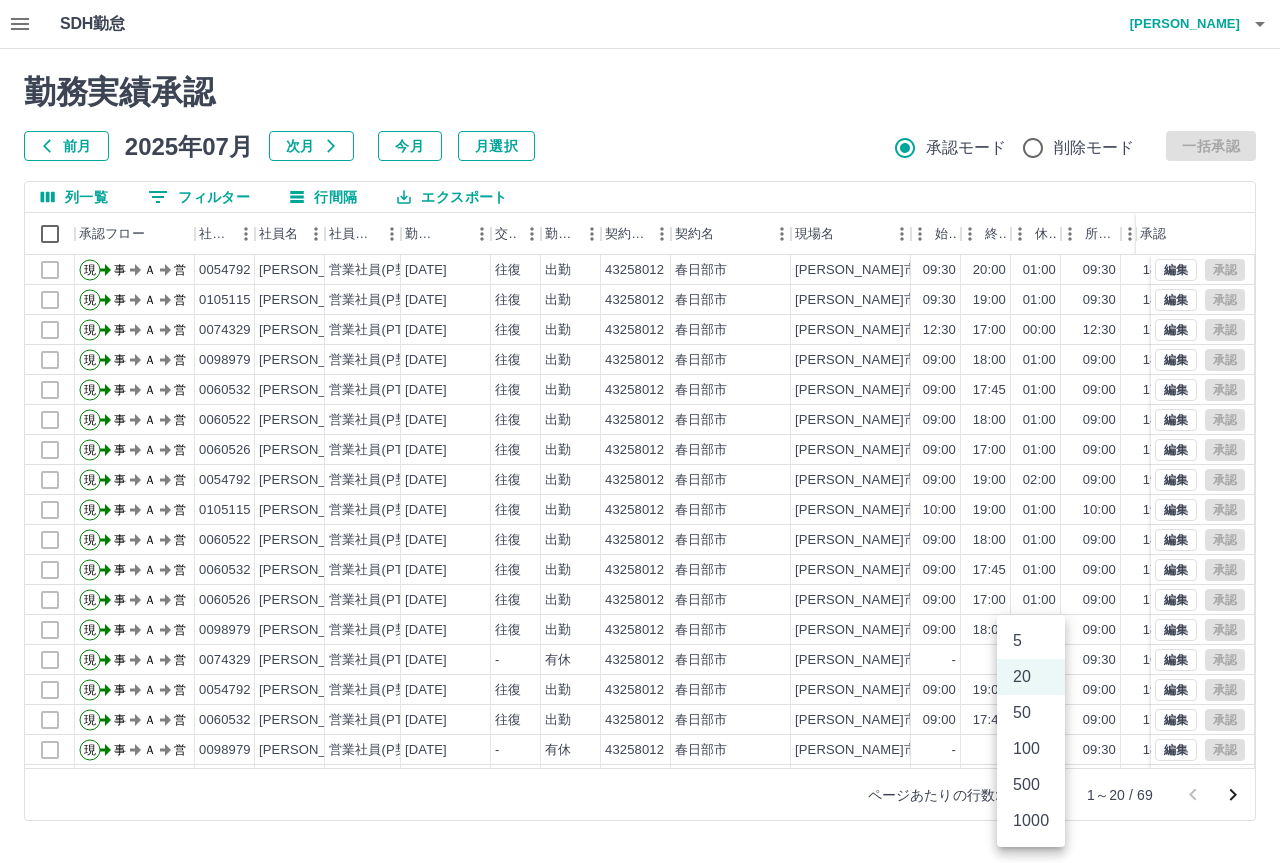 click on "SDH勤怠 [PERSON_NAME] 勤務実績承認 前月 [DATE] 次月 今月 月選択 承認モード 削除モード 一括承認 列一覧 0 フィルター 行間隔 エクスポート 承認フロー 社員番号 社員名 社員区分 勤務日 交通費 勤務区分 契約コード 契約名 現場名 始業 終業 休憩 所定開始 所定終業 所定休憩 拘束 勤務 遅刻等 承認 現 事 Ａ 営 0054792 [PERSON_NAME] 営業社員(P契約) [DATE] 往復 出勤 43258012 [PERSON_NAME][GEOGRAPHIC_DATA] [PERSON_NAME]市放課後児童クラブ事務局 09:30 20:00 01:00 09:30 18:30 01:00 10:30 09:30 00:00 現 事 Ａ 営 0105115 [PERSON_NAME] 営業社員(P契約) [DATE] 往復 出勤 43258012 [PERSON_NAME]市 [PERSON_NAME]市放課後児童クラブ事務局 09:30 19:00 01:00 09:30 18:30 01:00 09:30 08:30 00:00 現 事 Ａ 営 0074329 [PERSON_NAME] 営業社員(PT契約) [DATE] 往復 出勤 43258012 [PERSON_NAME]市 [PERSON_NAME]市放課後児童クラブ事務局 12:30 17:00 00:00 12:30 17:00 00:00 04:30 04:30" at bounding box center [640, 422] 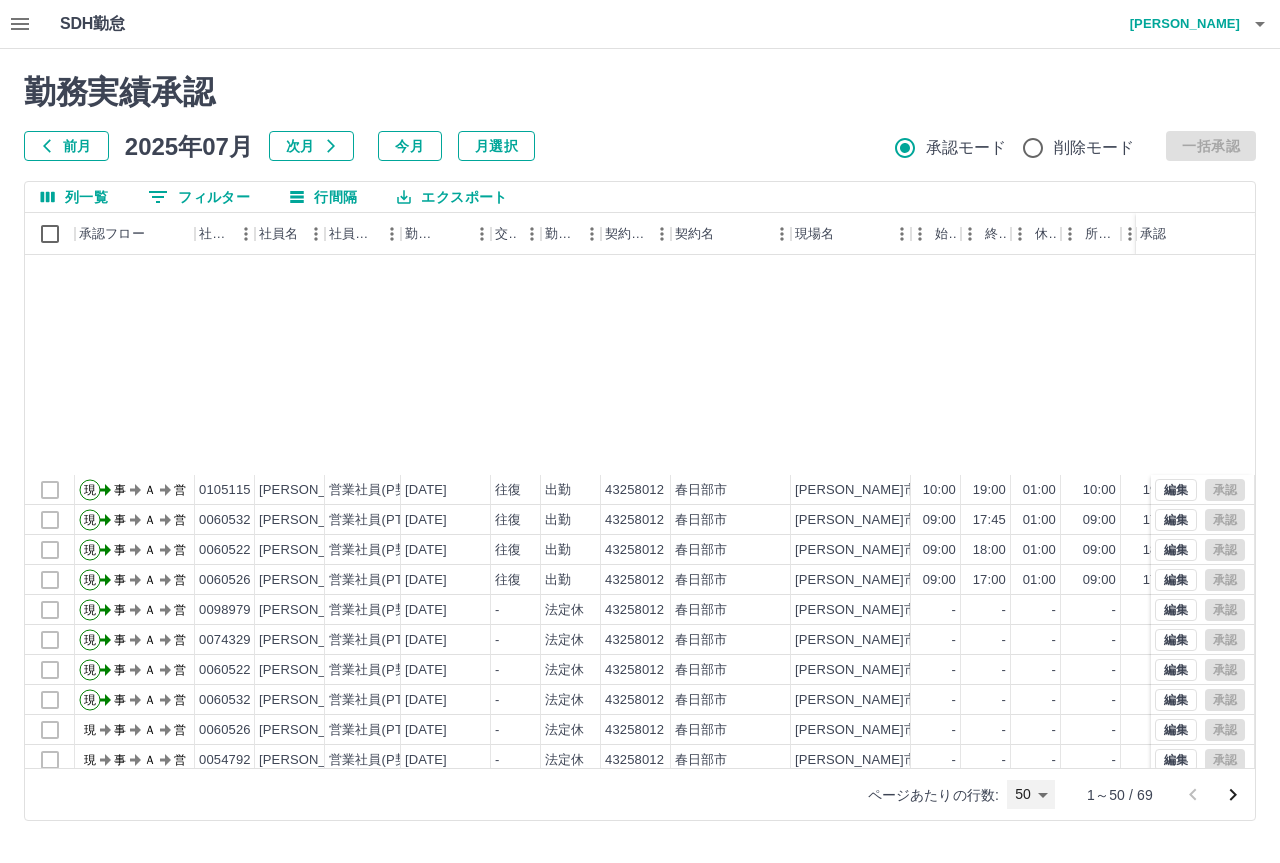 scroll, scrollTop: 1002, scrollLeft: 0, axis: vertical 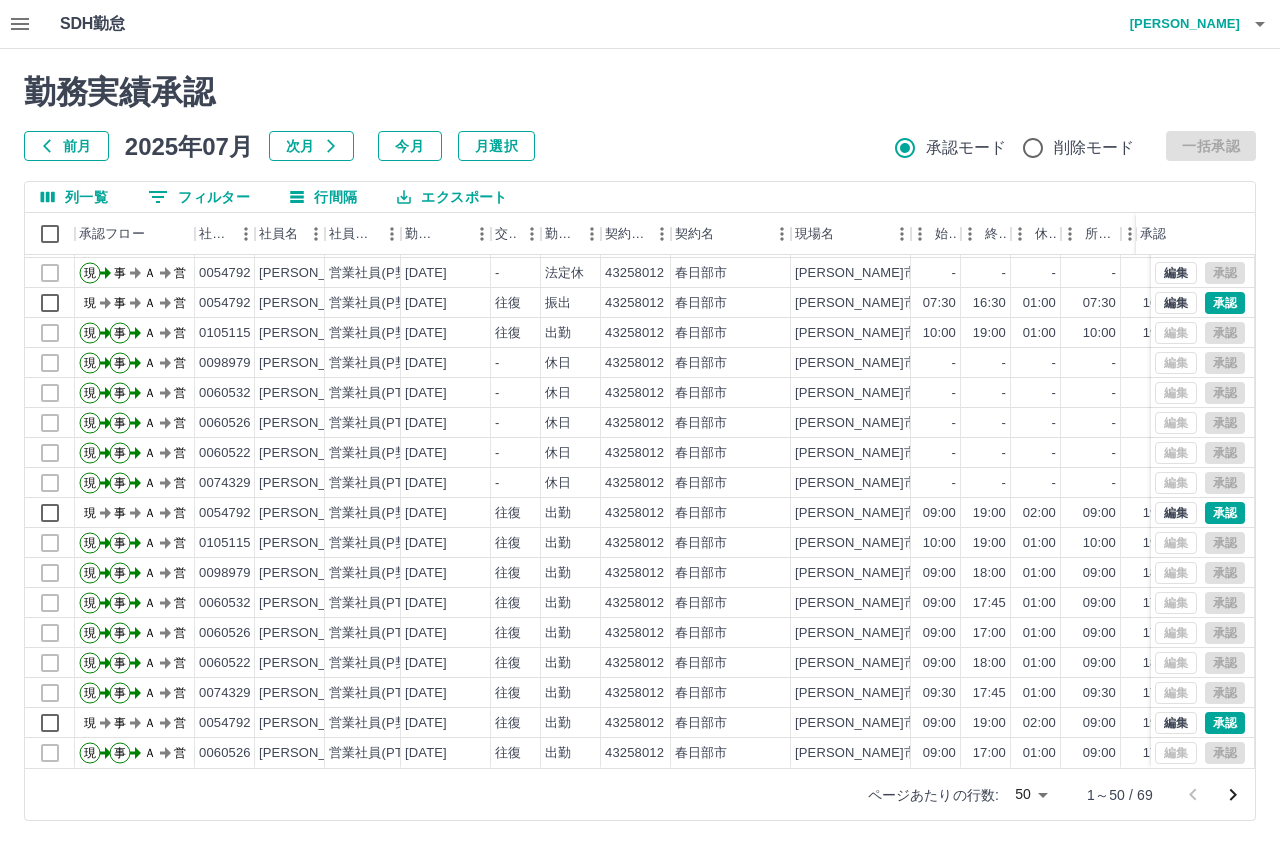 click on "SDH勤怠 [PERSON_NAME] 勤務実績承認 前月 [DATE] 次月 今月 月選択 承認モード 削除モード 一括承認 列一覧 0 フィルター 行間隔 エクスポート 承認フロー 社員番号 社員名 社員区分 勤務日 交通費 勤務区分 契約コード 契約名 現場名 始業 終業 休憩 所定開始 所定終業 所定休憩 拘束 勤務 遅刻等 承認 現 事 Ａ 営 0060532 [PERSON_NAME] 営業社員(PT契約) [DATE]  -  法定休 43258012 [PERSON_NAME]市 [PERSON_NAME]市放課後児童クラブ事務局 - - - - - - 00:00 00:00 00:00 現 事 Ａ 営 0060526 [PERSON_NAME] 営業社員(PT契約) [DATE]  -  法定休 43258012 [PERSON_NAME]市 [PERSON_NAME]市放課後児童クラブ事務局 - - - - - - 00:00 00:00 00:00 現 事 Ａ 営 0054792 [PERSON_NAME] 営業社員(P契約) [DATE]  -  法定休 43258012 [PERSON_NAME]市 [PERSON_NAME]市放課後児童クラブ事務局 - - - - - - 00:00 00:00 00:00 現 事 Ａ 営 0054792 [PERSON_NAME] 営業社員(P契約) -" at bounding box center (640, 422) 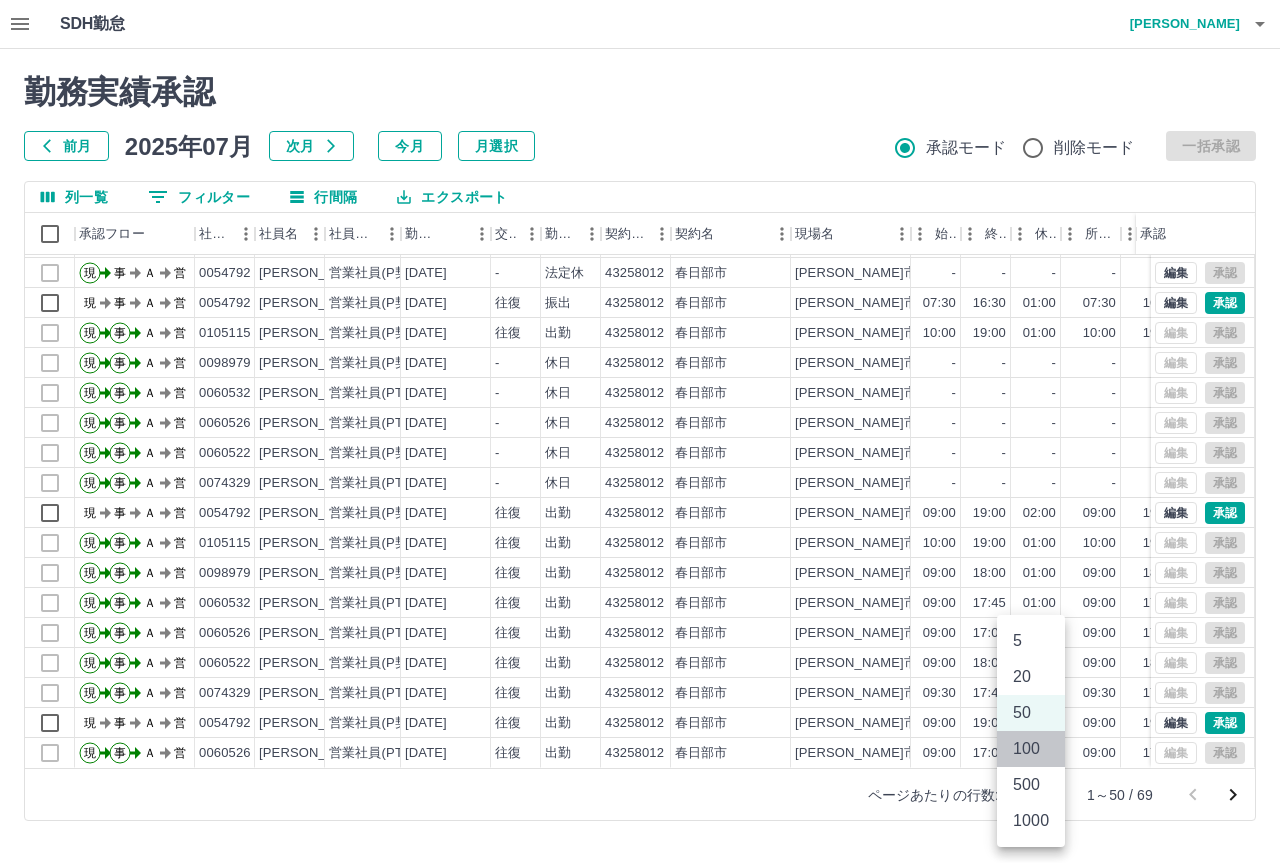 click on "100" at bounding box center (1031, 749) 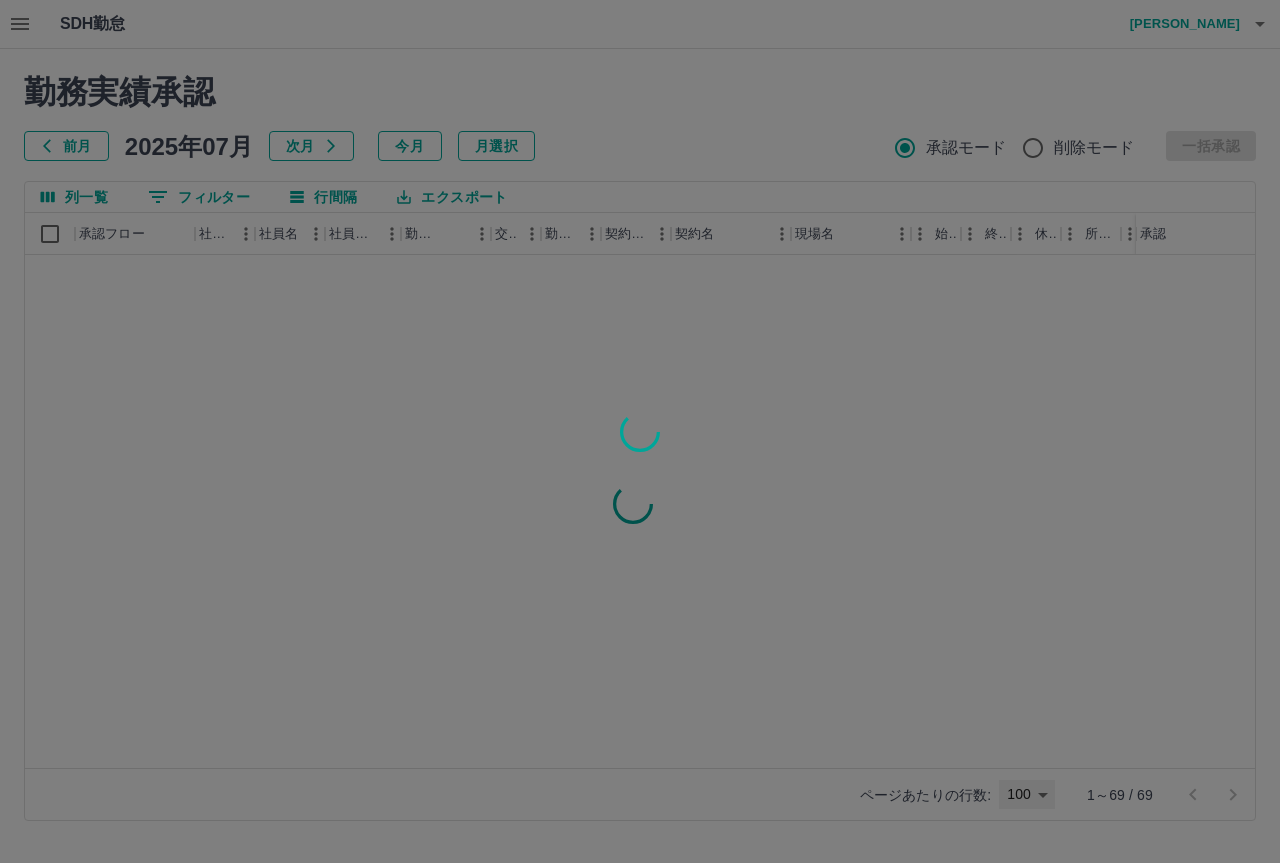 type on "***" 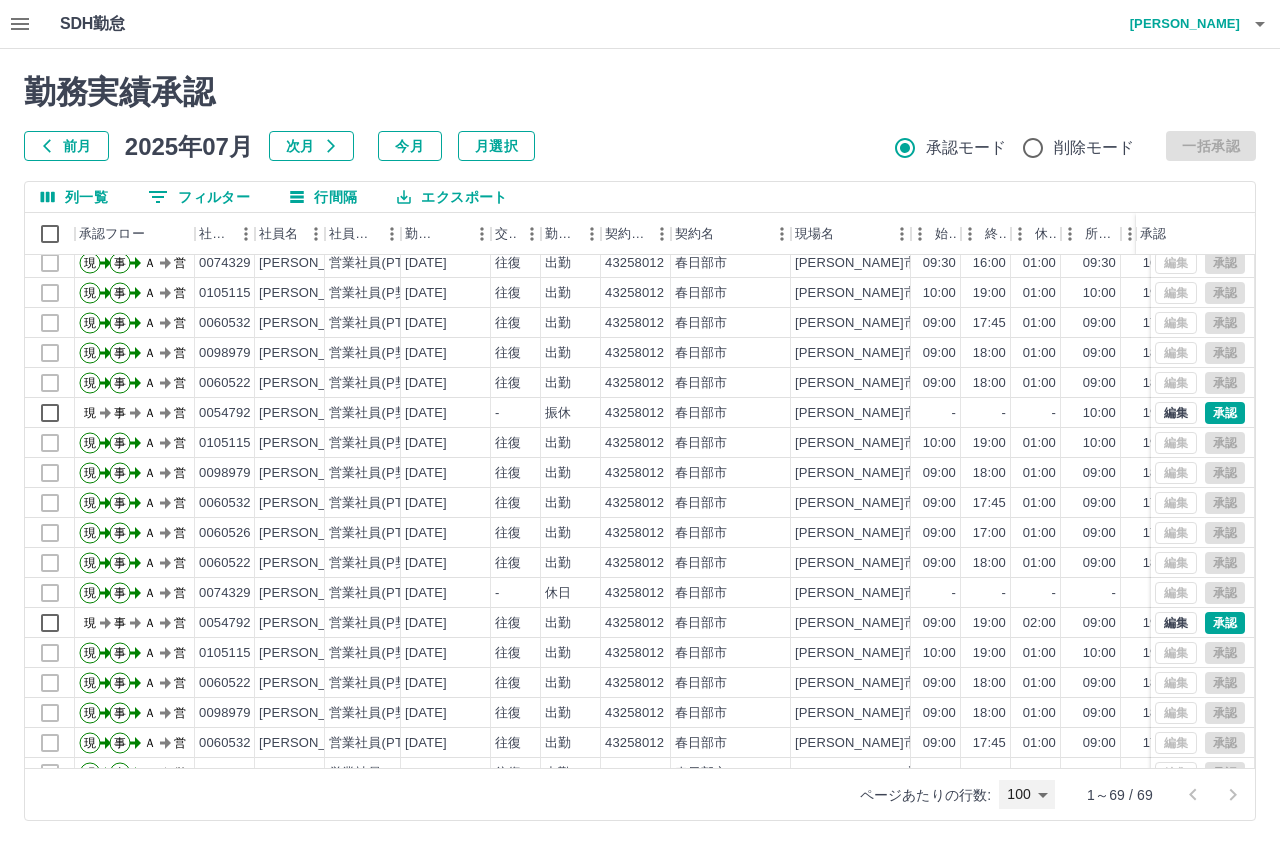 scroll, scrollTop: 1472, scrollLeft: 0, axis: vertical 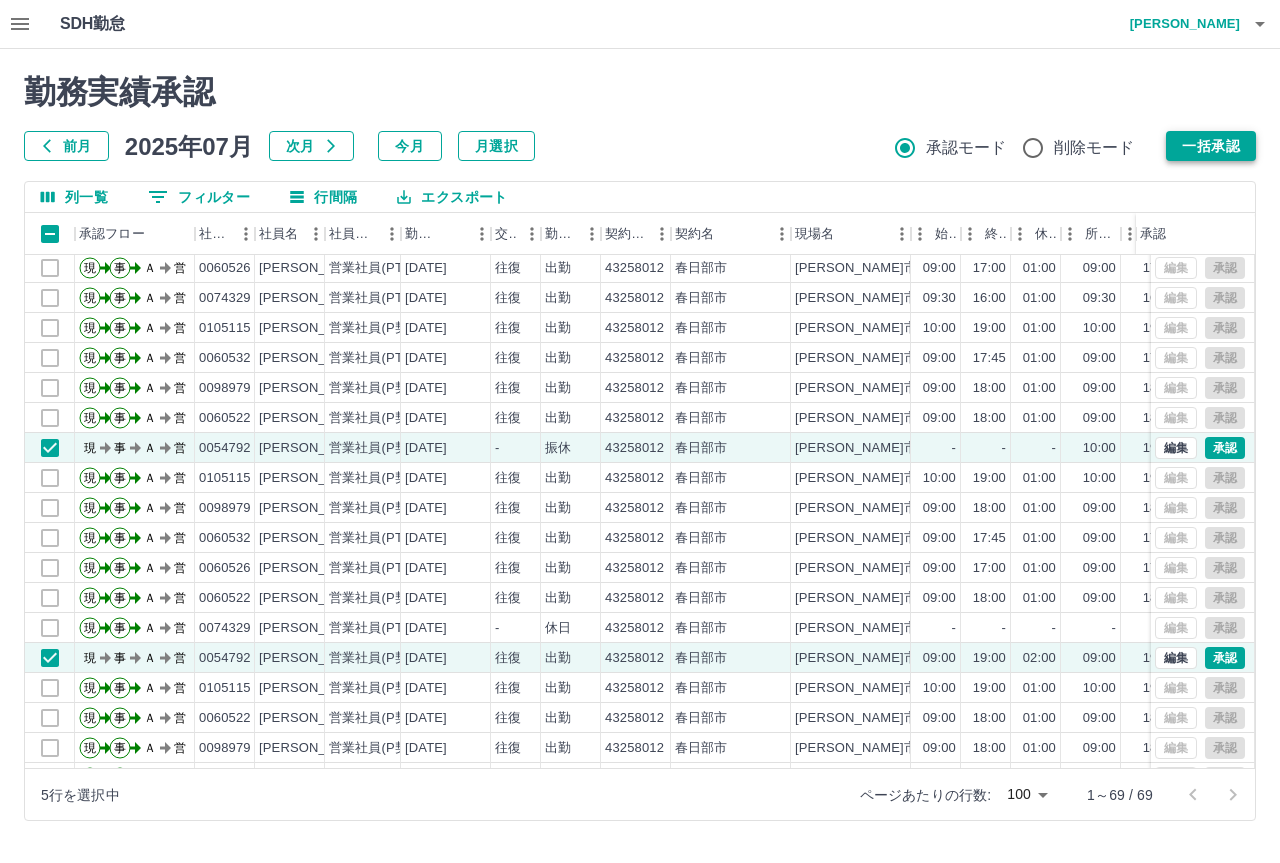click on "一括承認" at bounding box center [1211, 146] 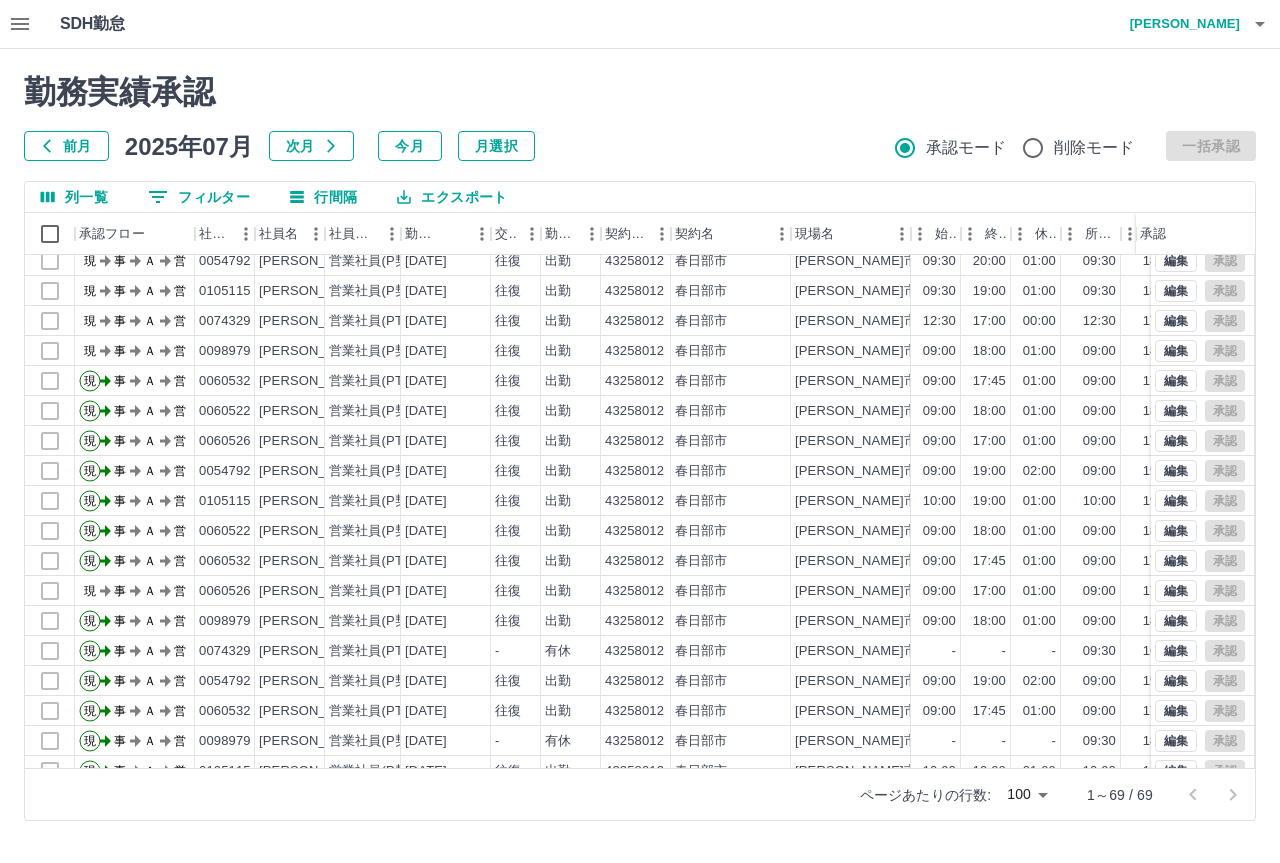scroll, scrollTop: 0, scrollLeft: 0, axis: both 